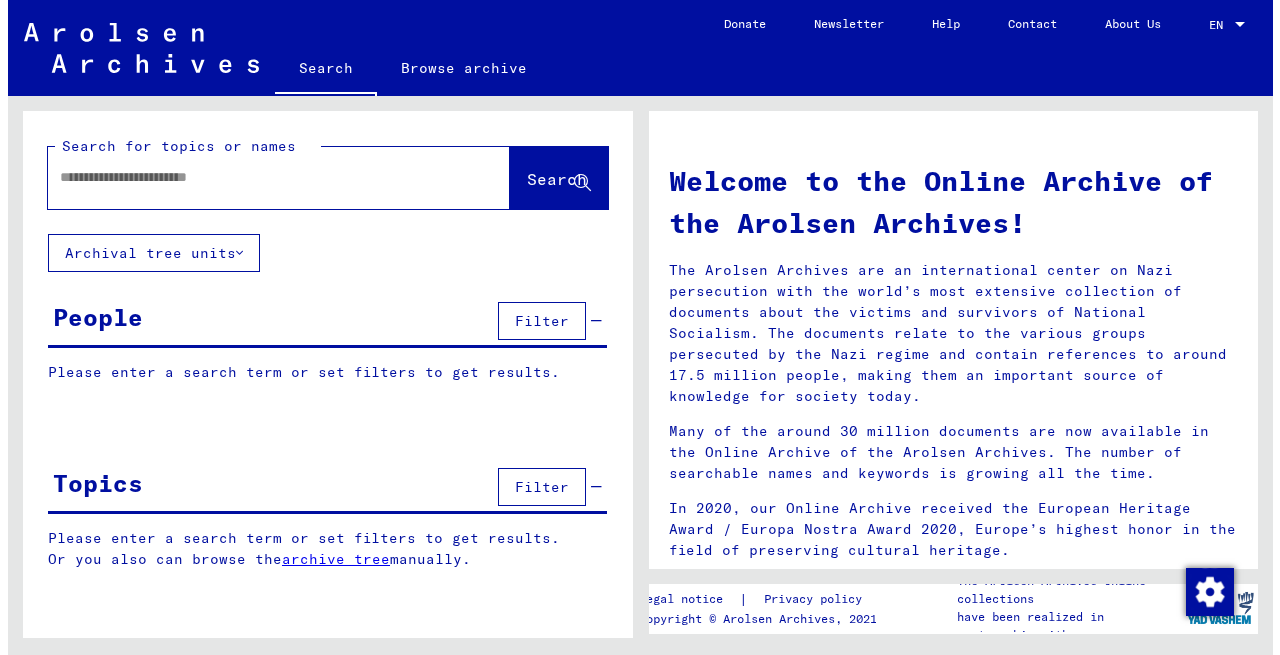 scroll, scrollTop: 0, scrollLeft: 0, axis: both 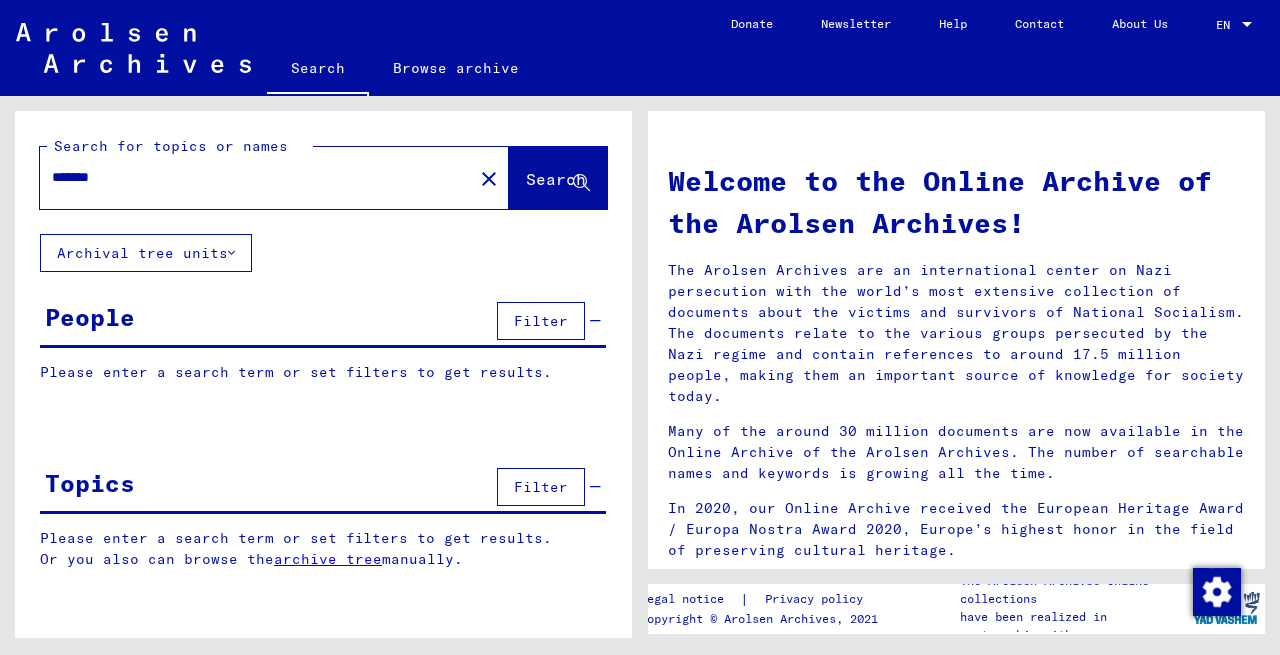 type on "*******" 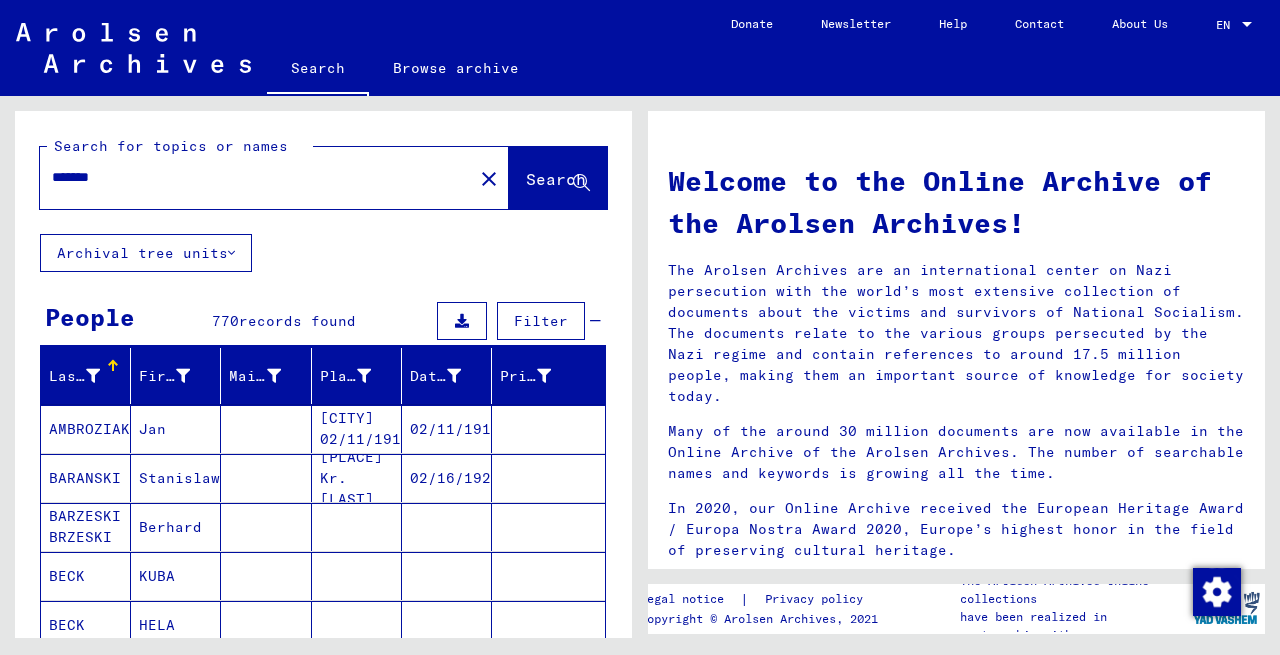 click on "Last Name   First Name   Maiden Name   Place of Birth   Date of Birth   Prisoner #   [LAST]   [FIRST]      [CITY]   02/11/1918      [LAST]   [FIRST]      [CITY]   02/16/1920      [LAST] [LAST]   [FIRST]               [LAST]   [FIRST]               [LAST]   [FIRST]              Show all search results  Signature Last Name First Name Maiden Name Place of Birth Date of Birth Prisoner # Father (adoptive father) Mother (adoptive mother) Religion Nationality Occupaton Place of incarceration Date of decease Last residence Last residence (Country) Last residence (District) Last residence (Province) Last residence (Town) Last residence (Part of town) Last residence (Street) Last residence (House number) 2.1.2.1 - Nationality/origin of person listed : Polish [LAST] [FIRST] [CITY]   02/11/1918 2.1.4.2 - Aufenthalt während des Krieges im Landkreis Weißenfels, Nachkriegsaufstellung, Meldezeiten: 1.1.39-1951 [LAST] [FIRST] [CITY]   02/16/1920 [LAST] [LAST] [FIRST] [LAST] [FIRST] [LAST] [FIRST]" at bounding box center (323, 536) 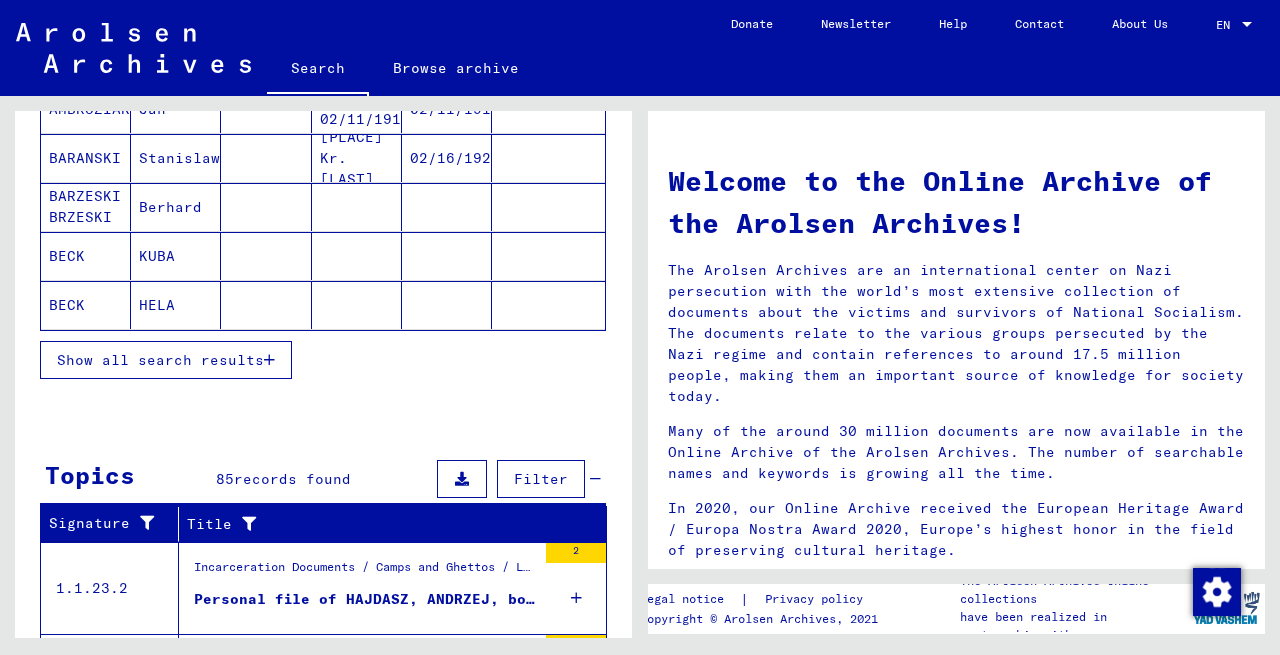 scroll, scrollTop: 280, scrollLeft: 0, axis: vertical 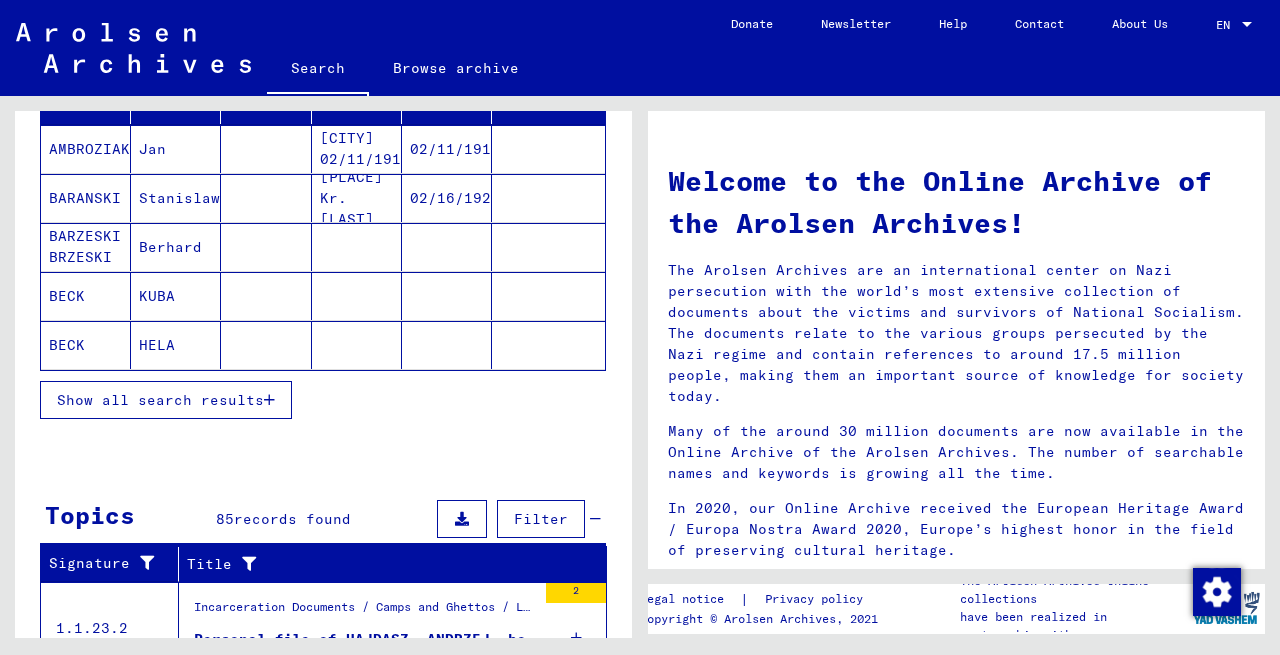 click on "Show all search results" at bounding box center (166, 400) 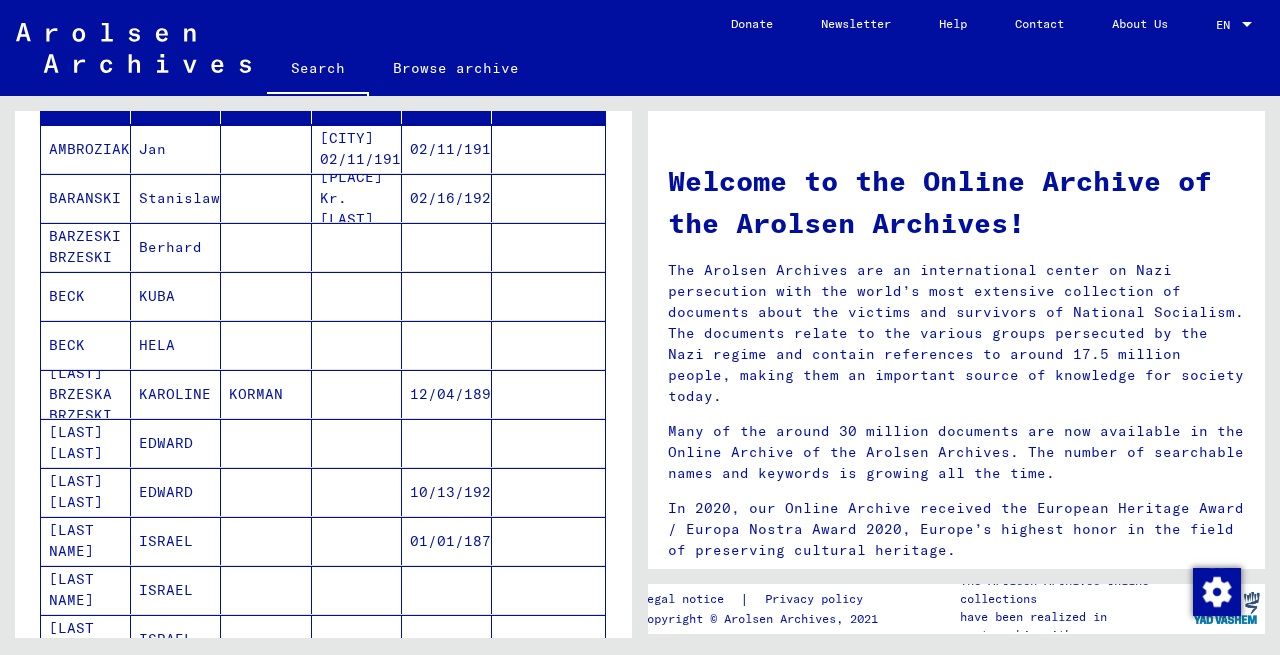 click on "Last Name   First Name   Maiden Name   Place of Birth   Date of Birth   Prisoner #   AMBROZIAK   Jan      [CITY]   02/11/1918      BARANSKI   Stanislaw      [CITY]   02/16/1920      BARZESKI BRZESKI   Berhard               BECK   KUBA               BECK   HELA               BERGER BRZESKA BRZESKI   KAROLINE   KORMAN      12/04/1897      BIALO BRZESKI   EDWARD               BIALO BRZESKI   EDWARD         10/13/1921      BRESGI   ISRAEL         01/01/1875      BRESGI   ISRAEL               BRESGI   ISRAEL               BRESKY   CHANA      [CITY]   06/01/1924   47348   BRESKY   NICOLAS               BRESKY   Peter         07/29/1899      BRESKY   Franz         12/06/1919      BRESKY   Franz         12/06/1919      BRESKY   Miroslaw               BRESKY   Miroslaw               BRESKY   Miroslaw         07/02/1921      BRESKY   Miroslav         07/02/1921      BRESKY   Miroslav         07/02/1921      BRESKY   Boleslaus         08/13/1919      BRESKY   Gottfried               BRESKY" at bounding box center [323, 774] 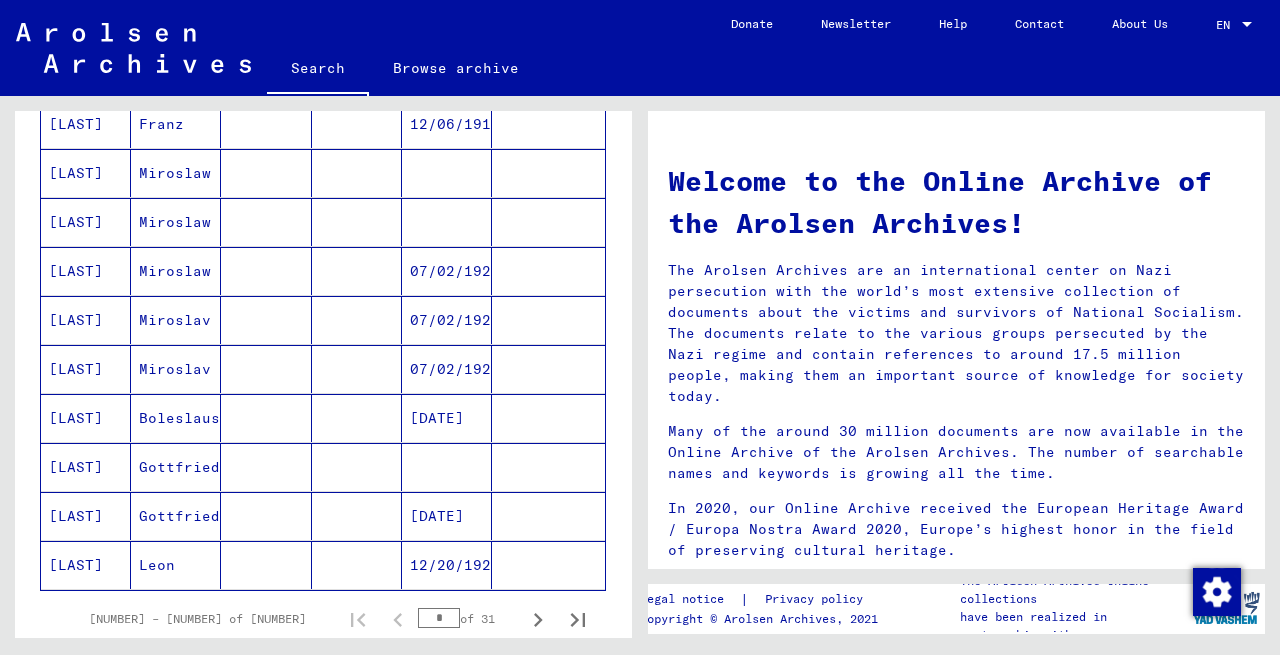 scroll, scrollTop: 1080, scrollLeft: 0, axis: vertical 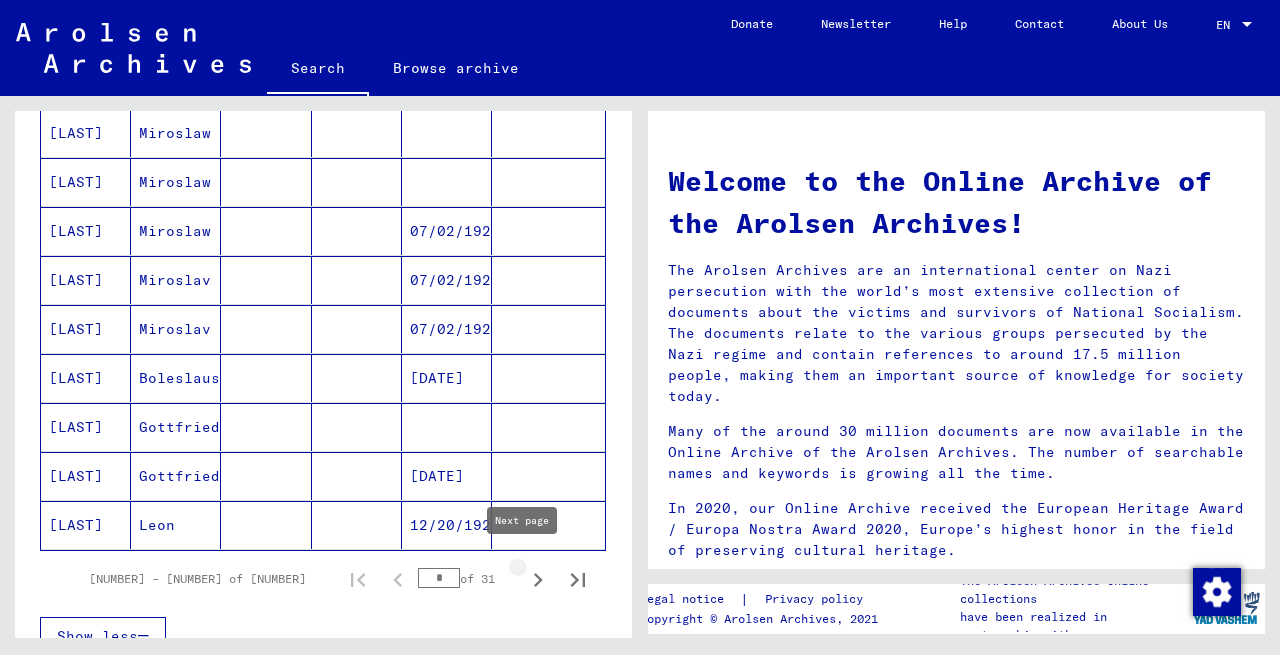 click 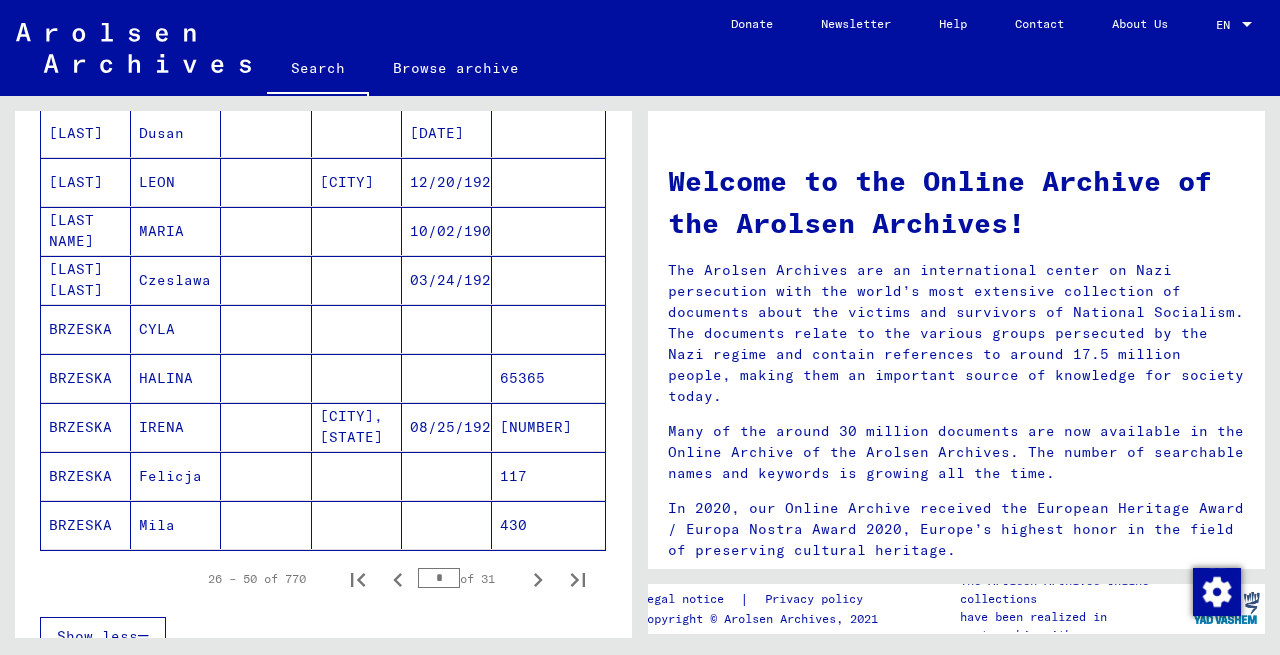 click on "Last Name   First Name   Maiden Name   Place of Birth   Date of Birth   Prisoner #   BRESKY   [FIRST]      [LAST]   1906      BRESKY   [FIRST]               BRESKY   [FIRST]               BRESKY   [FIRST]      [LAST]   06/06/1924      BRESKY   [FIRST]      [LAST]   06/06/1924      BRESKY   [FIRST]      [CITY]   1888      BRESKY   [FIRST]         08/01/1881      BRESKY   [FIRST]         06/06/1924      BRESKY   [FIRST]         03/03/1922      BRESKY   [FIRST]         07/29/1893      BRESKY   [FIRST]               BRESKY   [FIRST]         06/06/1924      BRESKY   [FIRST]         06/06/1924      BRESKY   [FIRST]         08/15/1892      BRESKY   [FIRST]         08/15/1892      BRESKY   [FIRST]         03/18/1924      BRESKY   [FIRST]         08/15/1923      BRESKY   [FIRST]      [CITY]   12/20/1925      BRZCZKA   [FIRST]         10/02/1901      BRZERSKA BRZESKA   [FIRST]         03/24/1924      BRZESKA   [FIRST]               BRZESKA   [FIRST]            65365   BRZESKA   [FIRST]      [CITY], [CITY]" at bounding box center [323, -26] 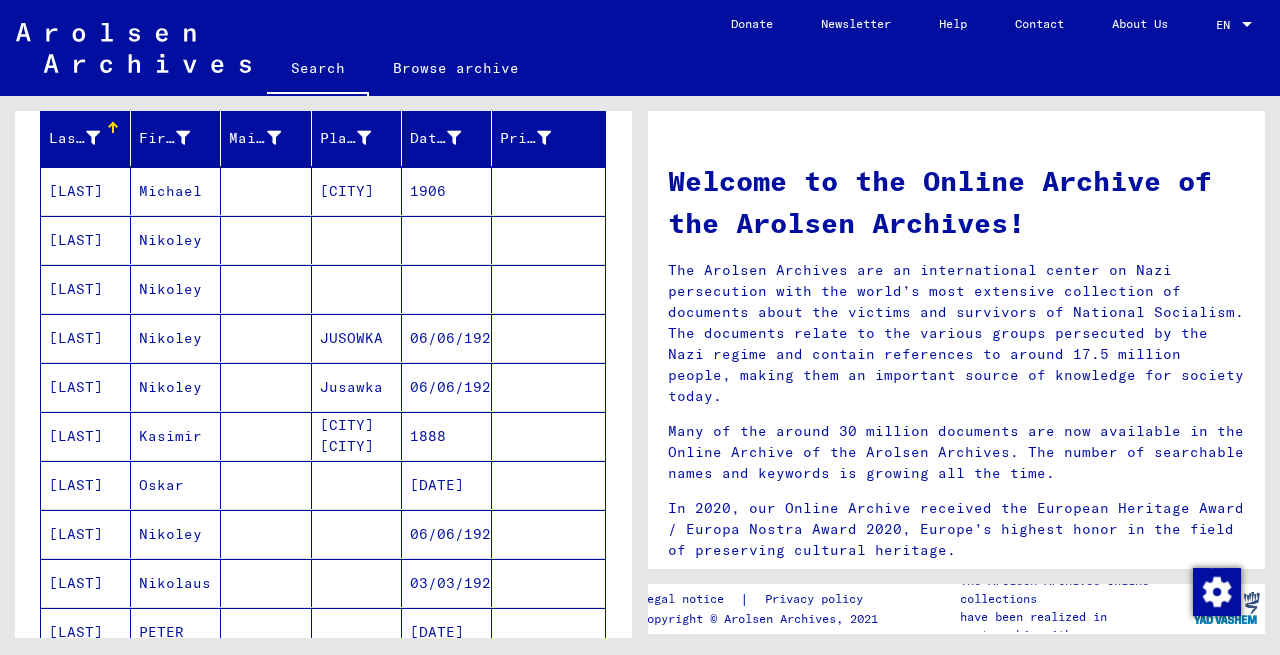 scroll, scrollTop: 240, scrollLeft: 0, axis: vertical 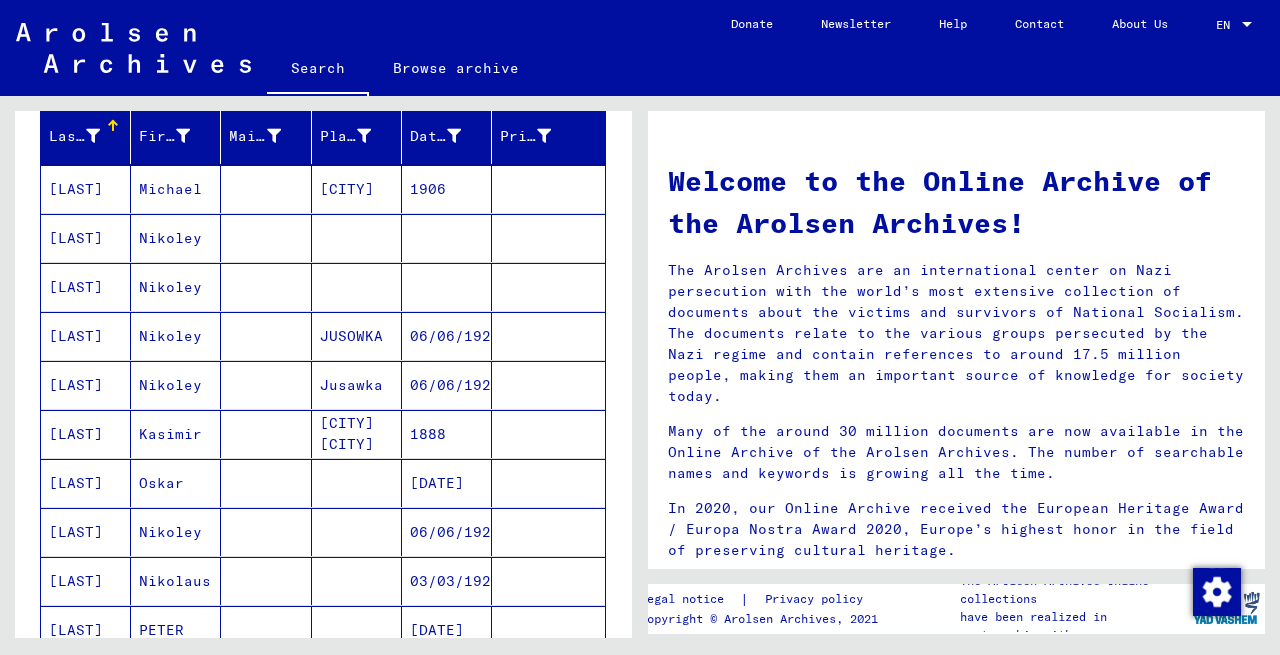 click on "Last Name   First Name   Maiden Name   Place of Birth   Date of Birth   Prisoner #   BRESKY   [FIRST]      [LAST]   1906      BRESKY   [FIRST]               BRESKY   [FIRST]               BRESKY   [FIRST]      [LAST]   06/06/1924      BRESKY   [FIRST]      [LAST]   06/06/1924      BRESKY   [FIRST]      [CITY]   1888      BRESKY   [FIRST]         08/01/1881      BRESKY   [FIRST]         06/06/1924      BRESKY   [FIRST]         03/03/1922      BRESKY   [FIRST]         07/29/1893      BRESKY   [FIRST]               BRESKY   [FIRST]         06/06/1924      BRESKY   [FIRST]         06/06/1924      BRESKY   [FIRST]         08/15/1892      BRESKY   [FIRST]         08/15/1892      BRESKY   [FIRST]         03/18/1924      BRESKY   [FIRST]         08/15/1923      BRESKY   [FIRST]      [CITY]   12/20/1925      BRZCZKA   [FIRST]         10/02/1901      BRZERSKA BRZESKA   [FIRST]         03/24/1924      BRZESKA   [FIRST]               BRZESKA   [FIRST]            65365   BRZESKA   [FIRST]      [CITY], [CITY]" at bounding box center (323, 814) 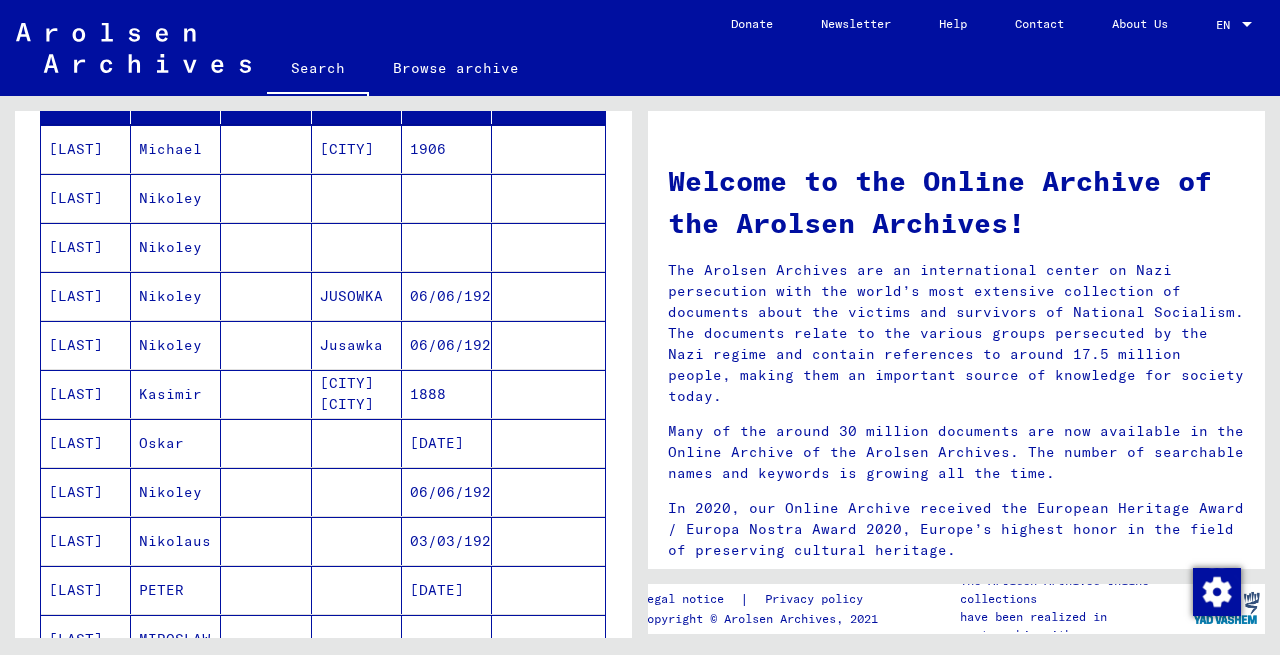 click on "Last Name   First Name   Maiden Name   Place of Birth   Date of Birth   Prisoner #   BRESKY   [FIRST]      [LAST]   1906      BRESKY   [FIRST]               BRESKY   [FIRST]               BRESKY   [FIRST]      [LAST]   06/06/1924      BRESKY   [FIRST]      [LAST]   06/06/1924      BRESKY   [FIRST]      [CITY]   1888      BRESKY   [FIRST]         08/01/1881      BRESKY   [FIRST]         06/06/1924      BRESKY   [FIRST]         03/03/1922      BRESKY   [FIRST]         07/29/1893      BRESKY   [FIRST]               BRESKY   [FIRST]         06/06/1924      BRESKY   [FIRST]         06/06/1924      BRESKY   [FIRST]         08/15/1892      BRESKY   [FIRST]         08/15/1892      BRESKY   [FIRST]         03/18/1924      BRESKY   [FIRST]         08/15/1923      BRESKY   [FIRST]      [CITY]   12/20/1925      BRZCZKA   [FIRST]         10/02/1901      BRZERSKA BRZESKA   [FIRST]         03/24/1924      BRZESKA   [FIRST]               BRZESKA   [FIRST]            65365   BRZESKA   [FIRST]      [CITY], [CITY]" at bounding box center (323, 774) 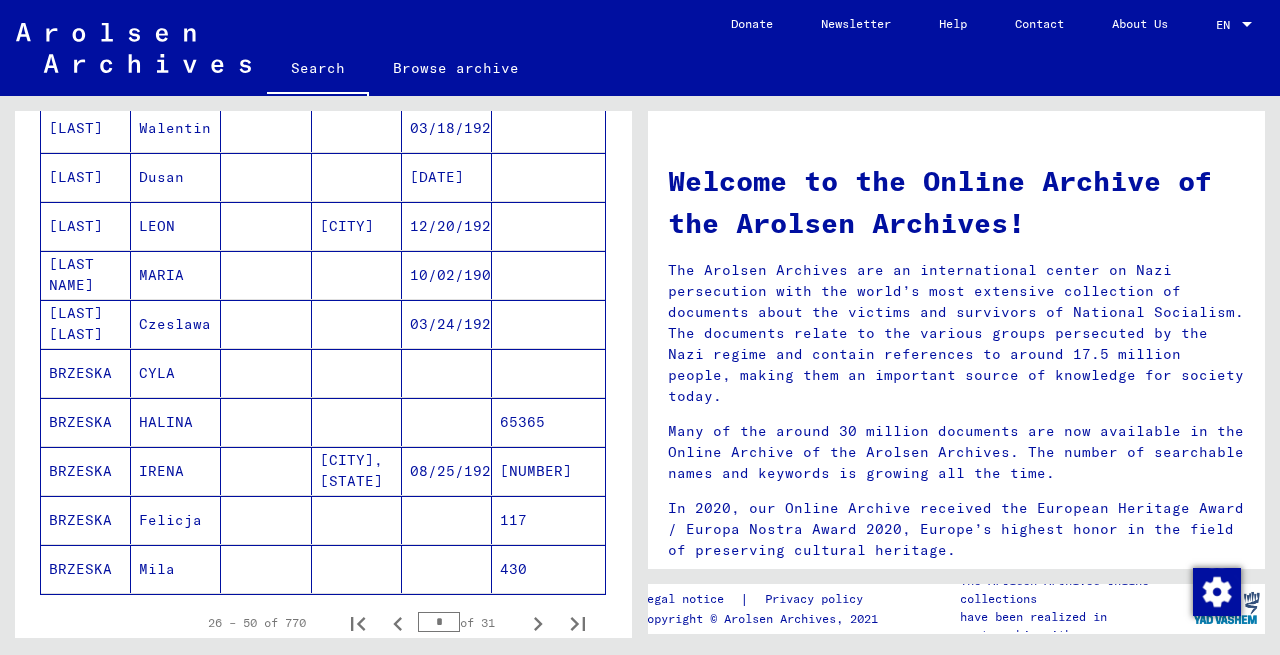scroll, scrollTop: 1040, scrollLeft: 0, axis: vertical 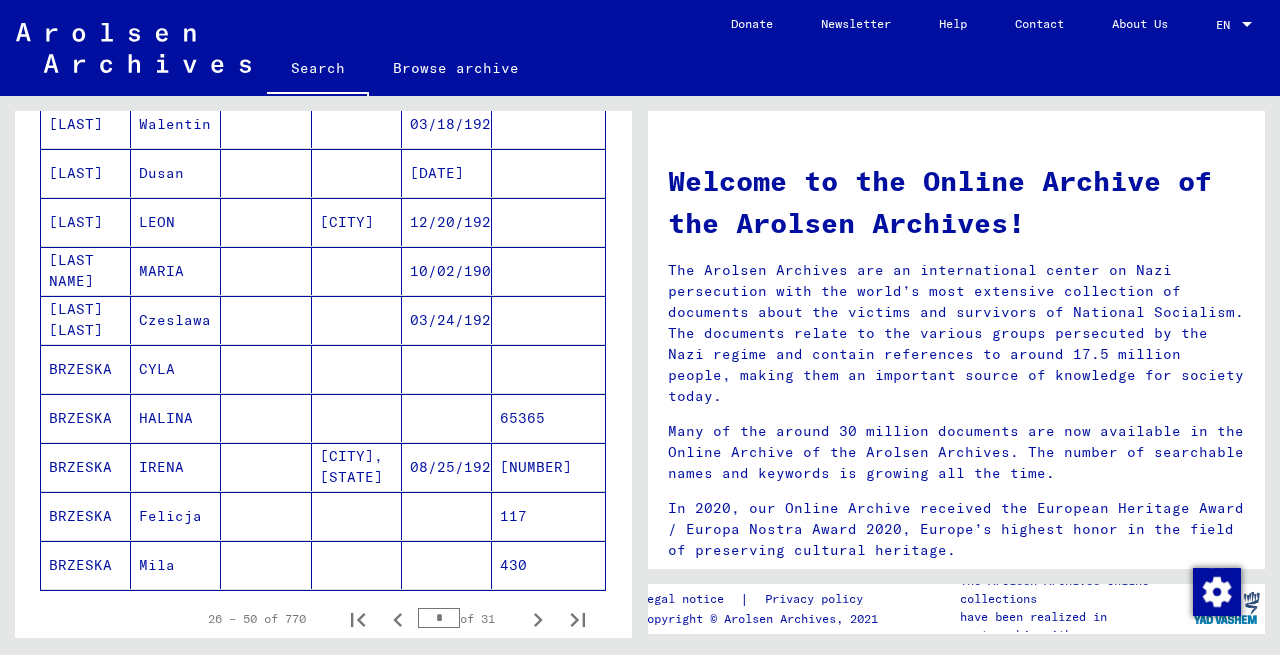 click on "BRZESKA" at bounding box center [86, 418] 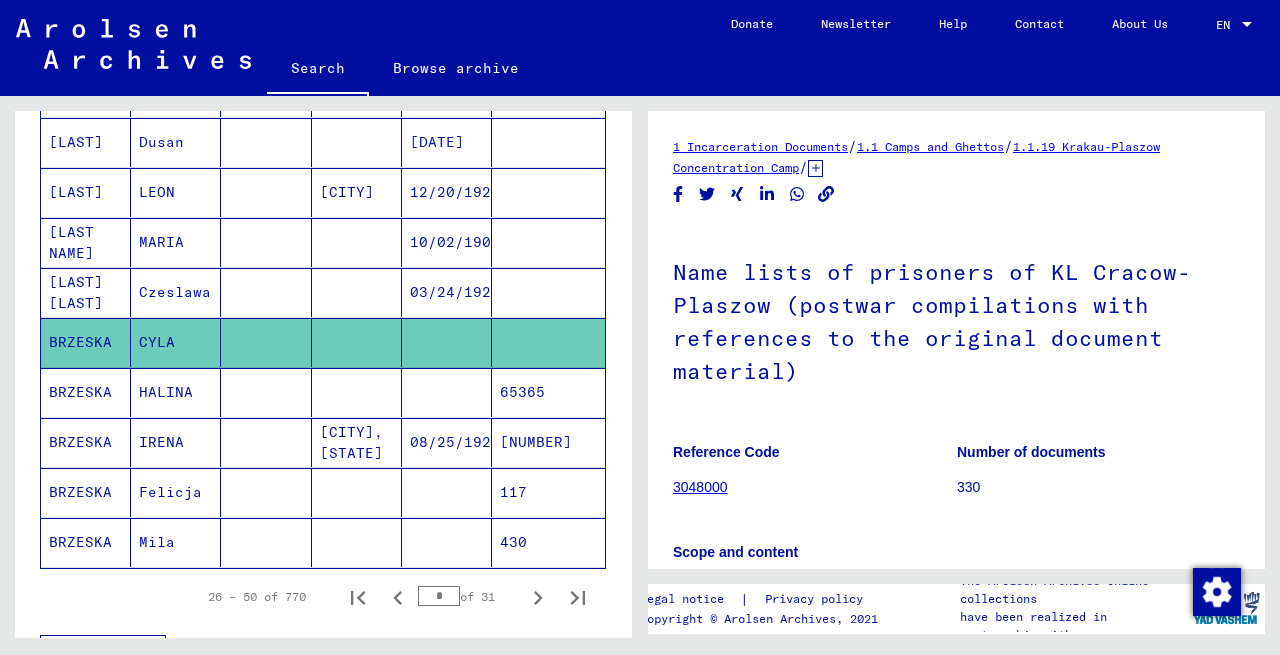 scroll, scrollTop: 0, scrollLeft: 0, axis: both 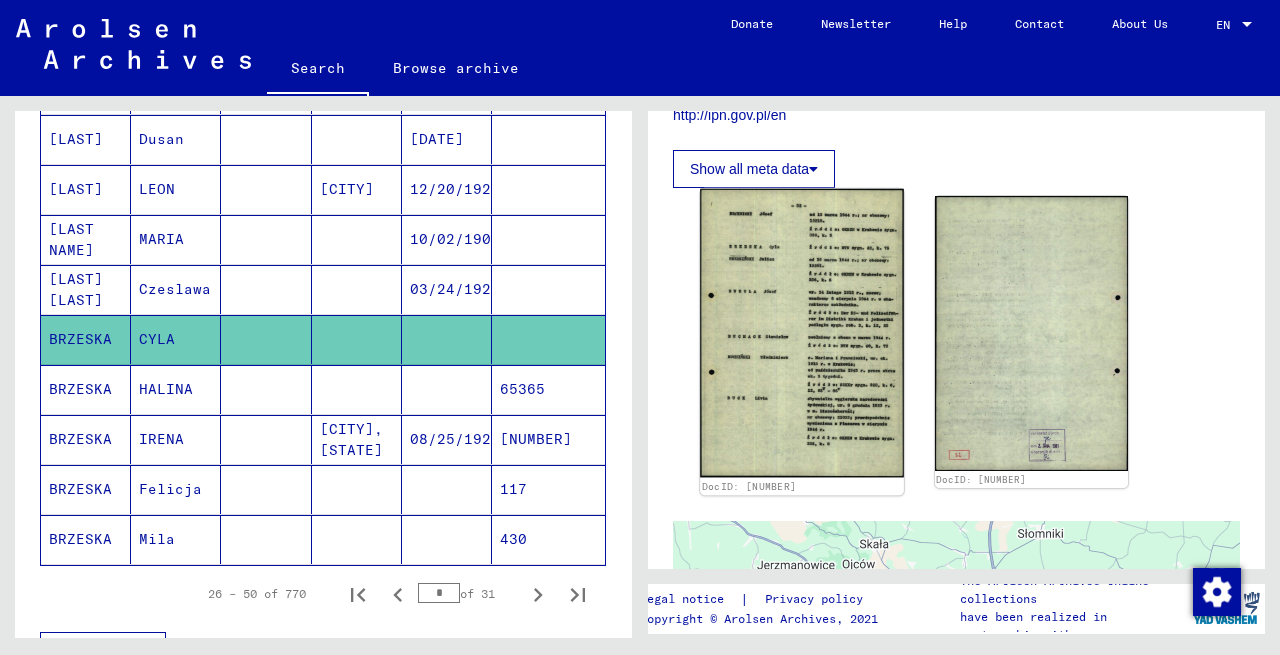 click 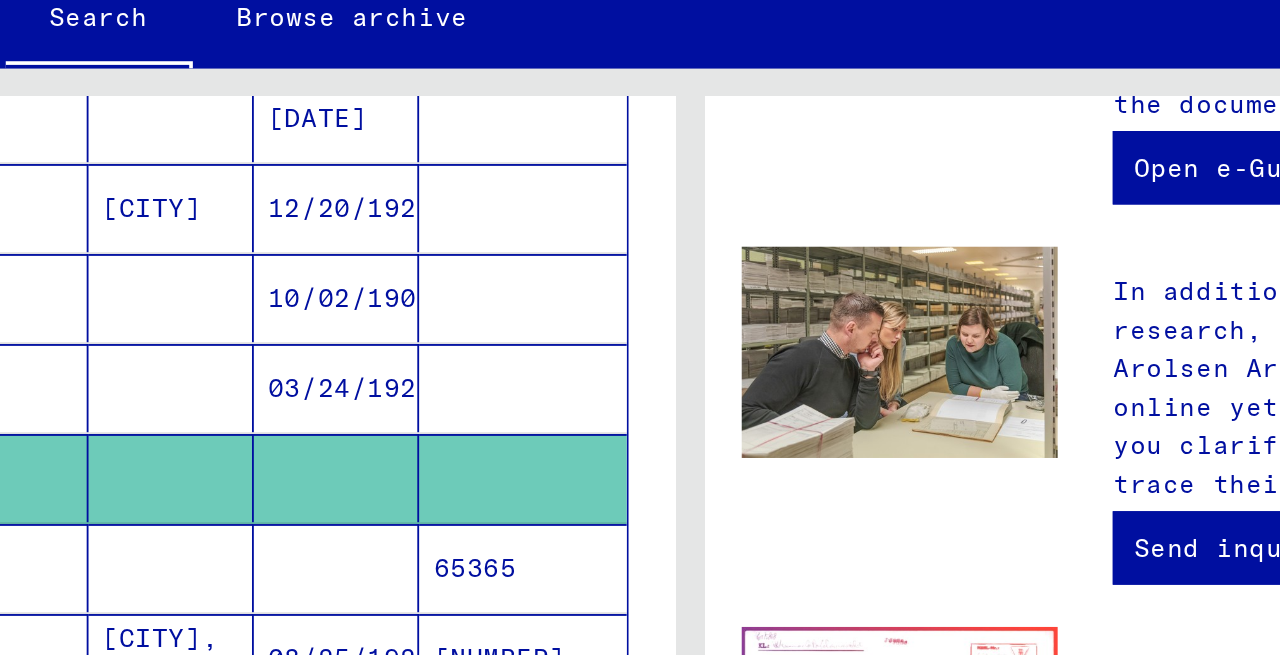 scroll, scrollTop: 0, scrollLeft: 0, axis: both 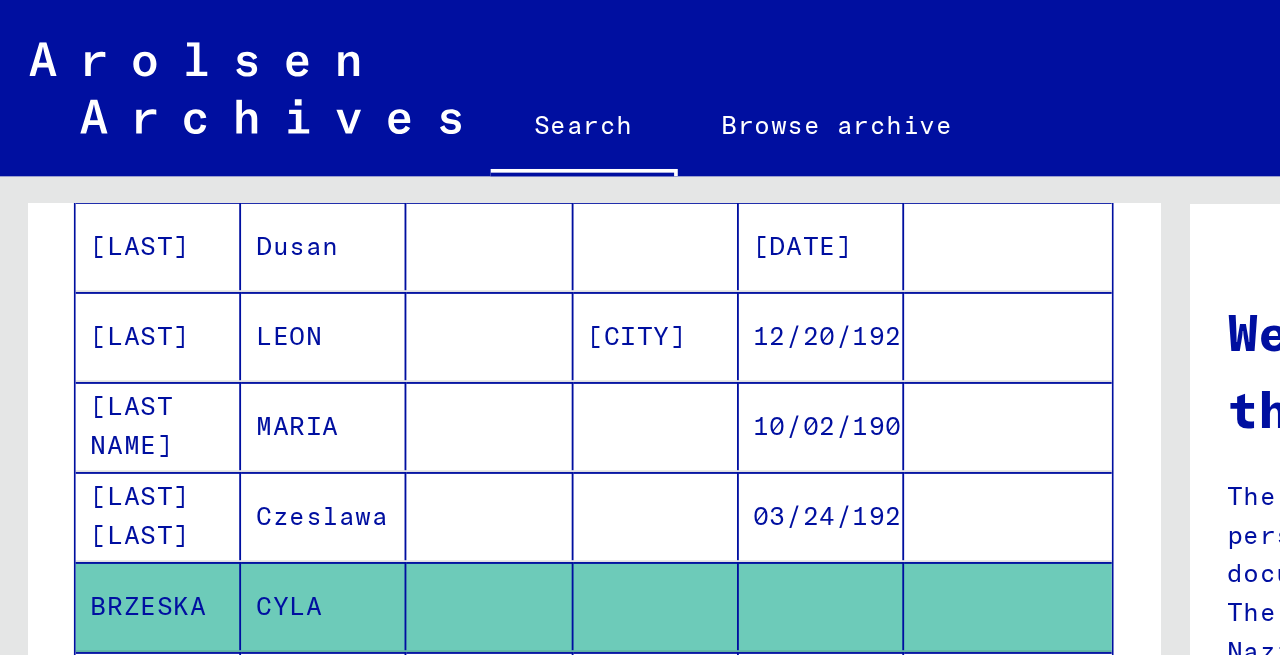 click on "Last Name   First Name   Maiden Name   Place of Birth   Date of Birth   Prisoner #   BRESKY   [FIRST]      [LAST]   1906      BRESKY   [FIRST]               BRESKY   [FIRST]               BRESKY   [FIRST]      [LAST]   06/06/1924      BRESKY   [FIRST]      [LAST]   06/06/1924      BRESKY   [FIRST]      [CITY]   1888      BRESKY   [FIRST]         08/01/1881      BRESKY   [FIRST]         06/06/1924      BRESKY   [FIRST]         03/03/1922      BRESKY   [FIRST]         07/29/1893      BRESKY   [FIRST]               BRESKY   [FIRST]         06/06/1924      BRESKY   [FIRST]         06/06/1924      BRESKY   [FIRST]         08/15/1892      BRESKY   [FIRST]         08/15/1892      BRESKY   [FIRST]         03/18/1924      BRESKY   [FIRST]         08/15/1923      BRESKY   [FIRST]      [CITY]   12/20/1925      BRZCZKA   [FIRST]         10/02/1901      BRZERSKA BRZESKA   [FIRST]         03/24/1924      BRZESKA   [FIRST]               BRZESKA   [FIRST]            65365   BRZESKA   [FIRST]      [CITY], [CITY]" at bounding box center (323, -25) 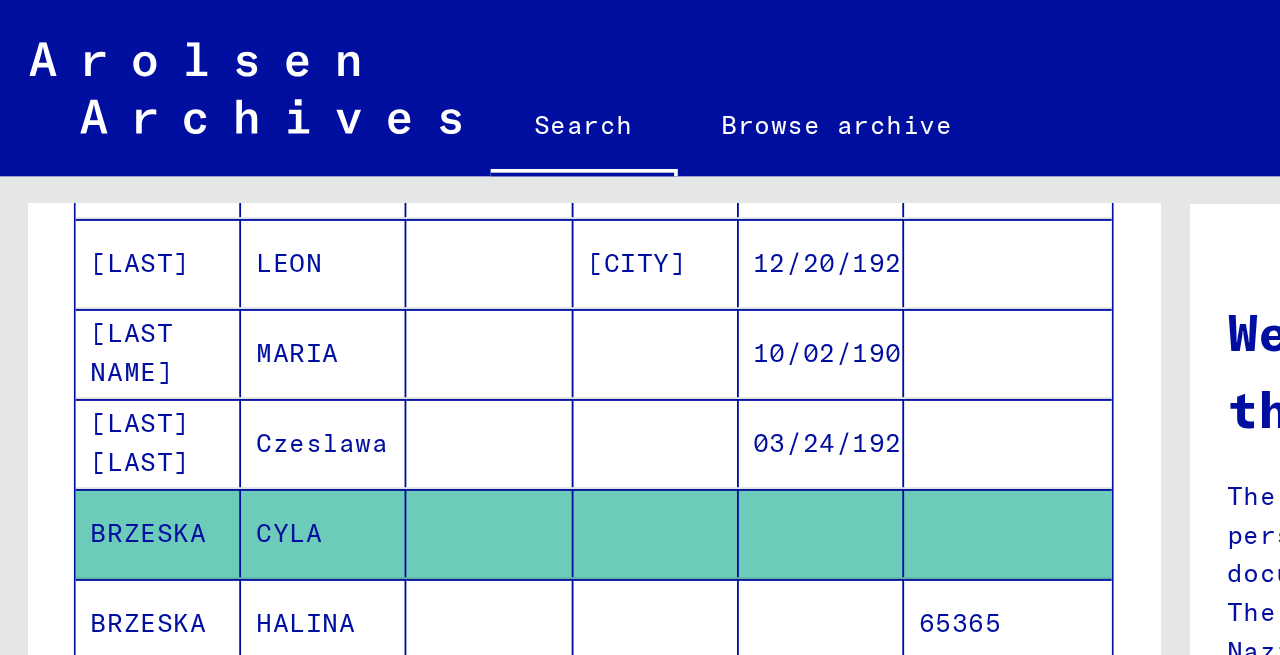 click on "Last Name   First Name   Maiden Name   Place of Birth   Date of Birth   Prisoner #   BRESKY   [FIRST]      [LAST]   1906      BRESKY   [FIRST]               BRESKY   [FIRST]               BRESKY   [FIRST]      [LAST]   06/06/1924      BRESKY   [FIRST]      [LAST]   06/06/1924      BRESKY   [FIRST]      [CITY]   1888      BRESKY   [FIRST]         08/01/1881      BRESKY   [FIRST]         06/06/1924      BRESKY   [FIRST]         03/03/1922      BRESKY   [FIRST]         07/29/1893      BRESKY   [FIRST]               BRESKY   [FIRST]         06/06/1924      BRESKY   [FIRST]         06/06/1924      BRESKY   [FIRST]         08/15/1892      BRESKY   [FIRST]         08/15/1892      BRESKY   [FIRST]         03/18/1924      BRESKY   [FIRST]         08/15/1923      BRESKY   [FIRST]      [CITY]   12/20/1925      BRZCZKA   [FIRST]         10/02/1901      BRZERSKA BRZESKA   [FIRST]         03/24/1924      BRZESKA   [FIRST]               BRZESKA   [FIRST]            65365   BRZESKA   [FIRST]      [CITY], [CITY]" at bounding box center [323, -65] 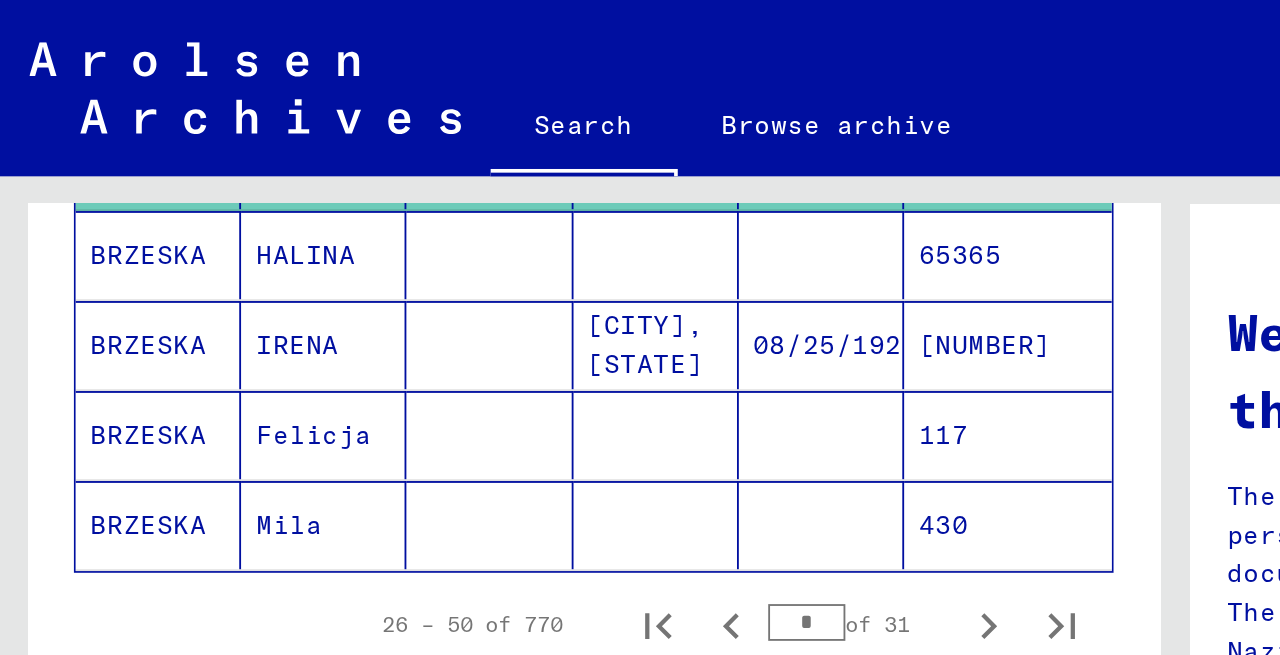 scroll, scrollTop: 1359, scrollLeft: 0, axis: vertical 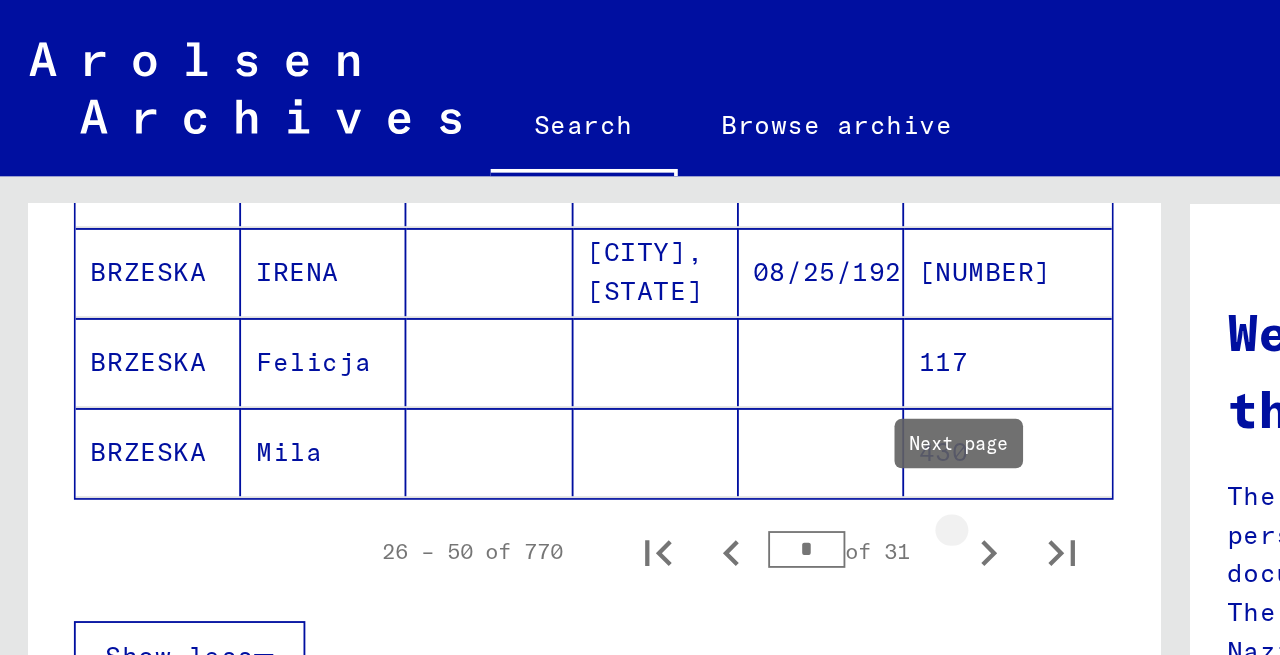 click 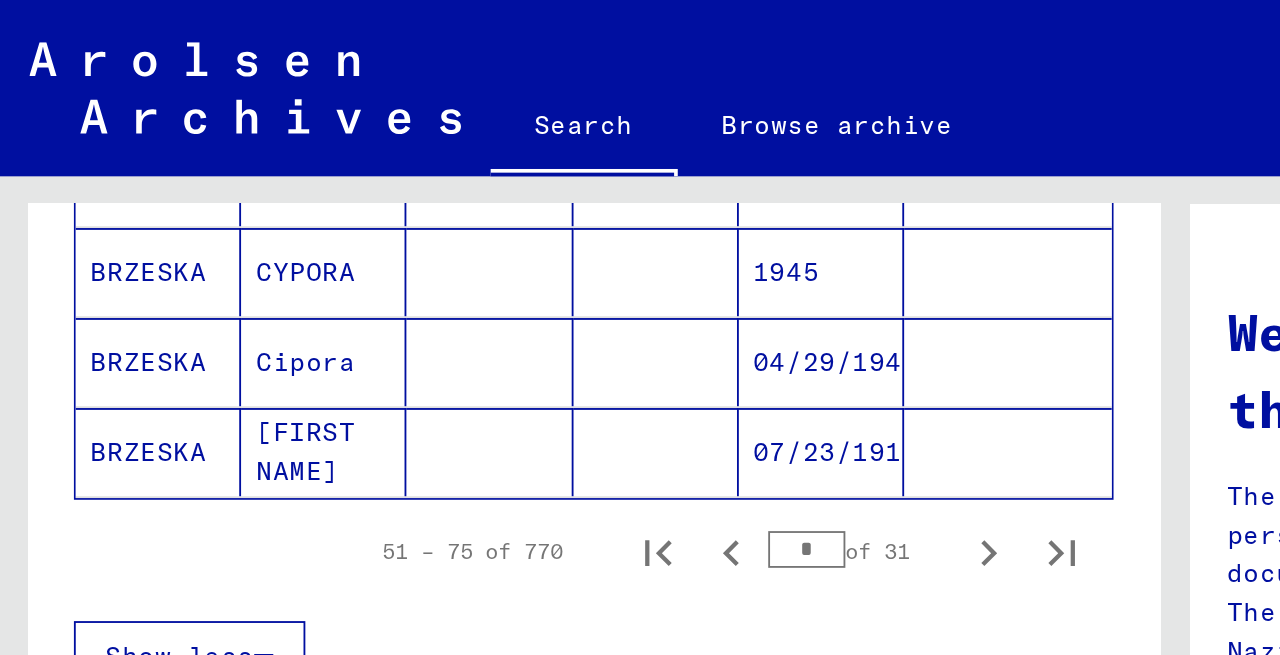 click on "Last Name   First Name   Maiden Name   Place of Birth   Date of Birth   Prisoner #   [LAST]   [FIRST]            [NUMBER]   [LAST]   [FIRST]      [CITY]   [DATE]   [NUMBER]   [LAST]   [FIRST]         [DATE]   [NUMBER]   [LAST]   [FIRST]            [NUMBER]   [LAST]   [FIRST]         [DATE]   [NUMBER]   [LAST]   [FIRST]         [DATE]   [NUMBER]   [LAST]   [FIRST]            [NUMBER]   [LAST]   [FIRST]         [DATE]      [LAST]   [FIRST]         [DATE]      [LAST]   [FIRST]         [DATE]      [LAST]   [FIRST]         [DATE]      [LAST]   [FIRST]         [DATE]      [LAST]   [FIRST]         [DATE]      [LAST]   [FIRST]         [DATE]      [LAST]   [FIRST]         [DATE]      [LAST]   [FIRST]         [DATE]      [LAST]   [FIRST]         [DATE]      [LAST]   [FIRST]         [DATE]      [LAST]   [FIRST]         [DATE]      [LAST]   [FIRST]         [DATE]      [LAST]   [FIRST]         [DATE]      [LAST]   [FIRST]         [DATE]      [LAST]   [FIRST]        *" at bounding box center [323, -305] 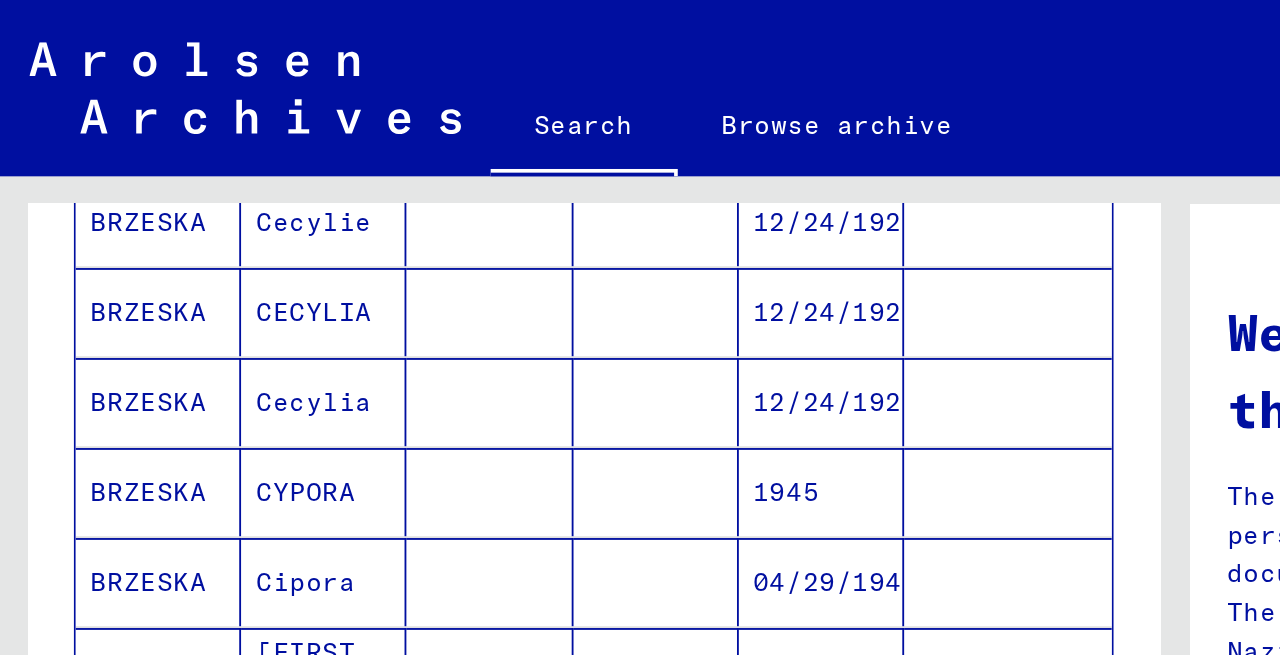 scroll, scrollTop: 1359, scrollLeft: 0, axis: vertical 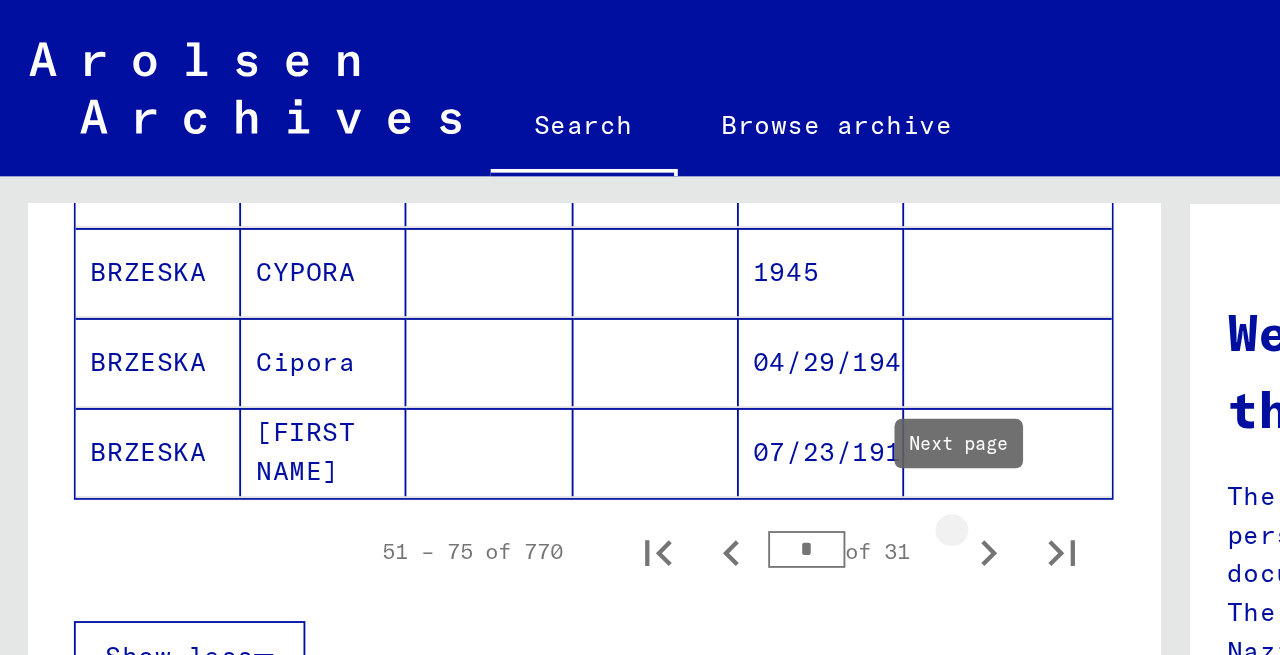 click 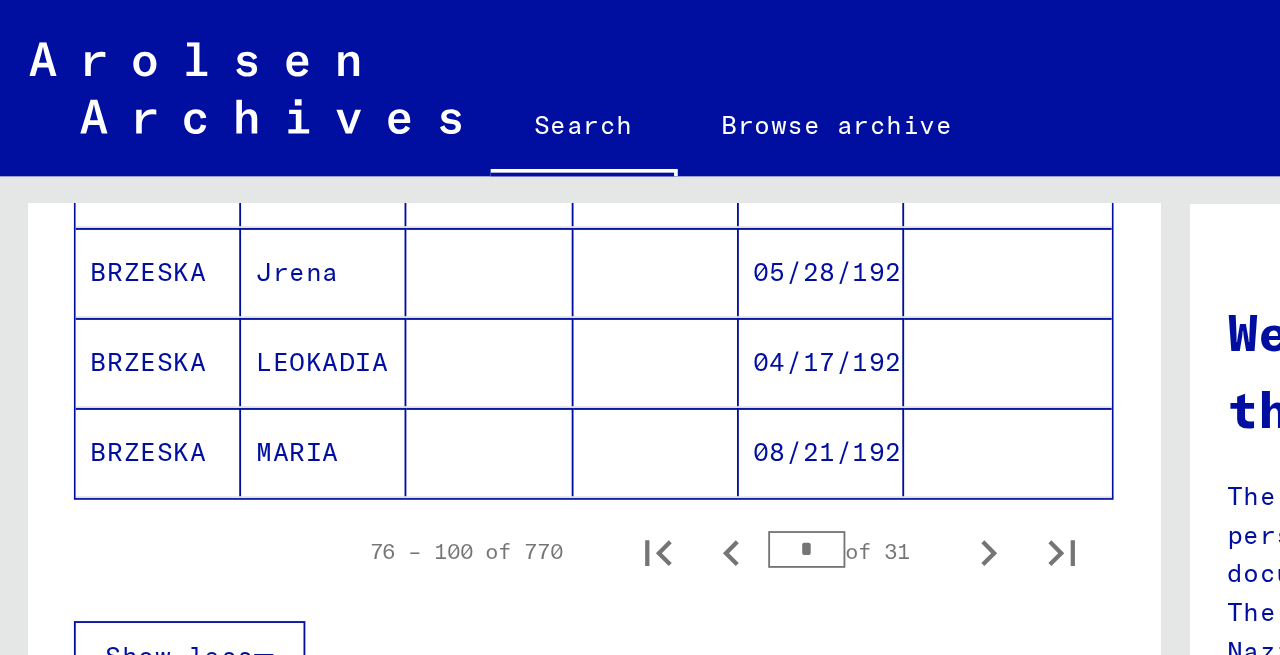 click on "Last Name   First Name   Maiden Name   Place of Birth   Date of Birth   Prisoner #   BRZESKA   Elzbieta         07/23/1914      BRZESKA   EMILIA         1930      BRZESKA   Emilia         05/02/1931      BRZESKA   FELA         1920      BRZESKA   Fela         12/28/1920      BRZESKA   Fela         05/03/1923      BRZESKA   FELA         1932      BRZESKA   Helena         02/15/1902      BRZESKA   Helena         02/15/1902      BRZESKA   Helena         02/15/1902      BRZESKA   Jadwiga         05/20/1923      BRZESKA   Jadwiga         05/20/1923      BRZESKA   Janina         01/27/1923      BRZESKA   Janina         07/17/1926      BRZESKA   JOZEFA         06/03/1900      BRZESKA   JOZEFA         06/03/1900      BRZESKA   JOZEFA         06/03/1900      BRZESKA   Józefa         04/18/1920      BRZESKA   Józefa         03/16/1924      BRZESKA   Jozefa         03/16/1924      BRZESKA   Irena         05/28/1928      BRZESKA   Irena         10/28/1928      BRZESKA   Jrena         05/28/1928      BRZESKA" at bounding box center [323, -305] 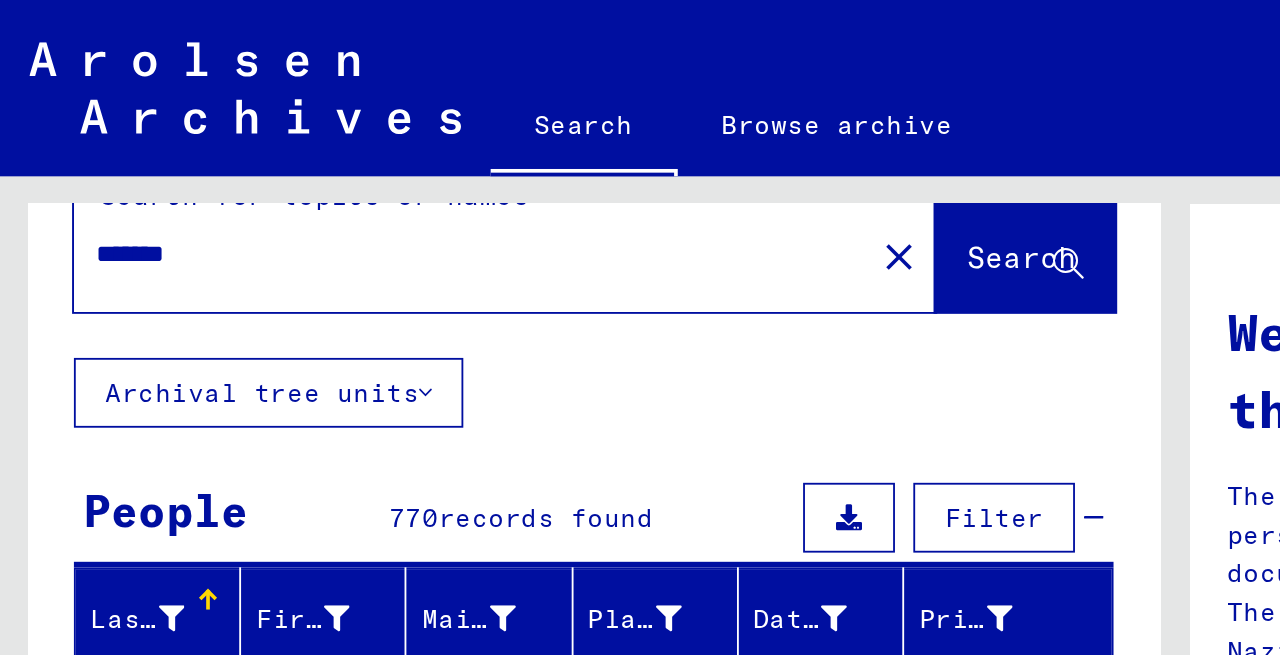 scroll, scrollTop: 0, scrollLeft: 0, axis: both 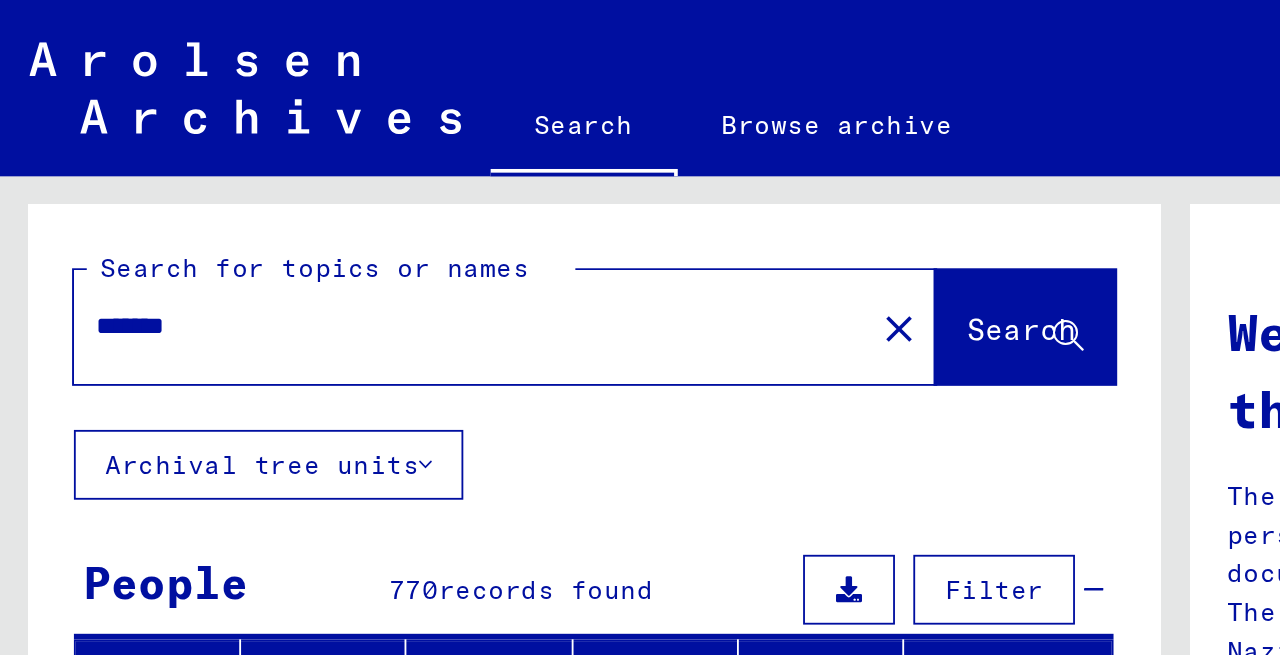 click on "*******" 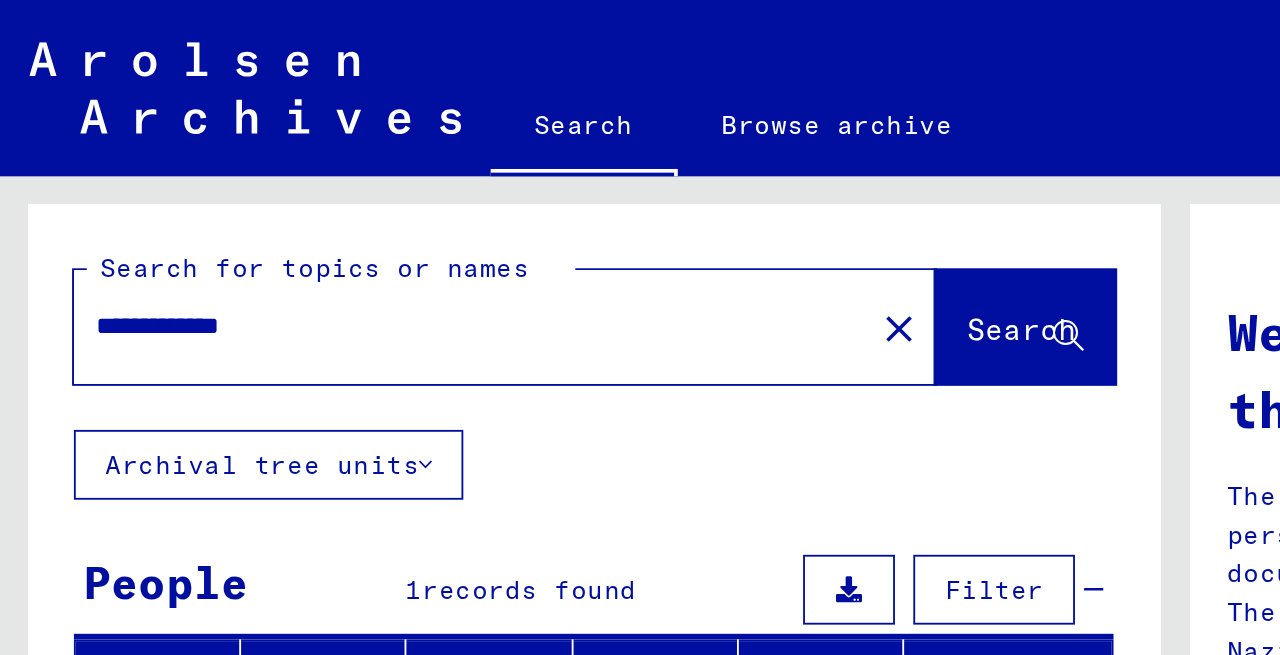 click on "**********" 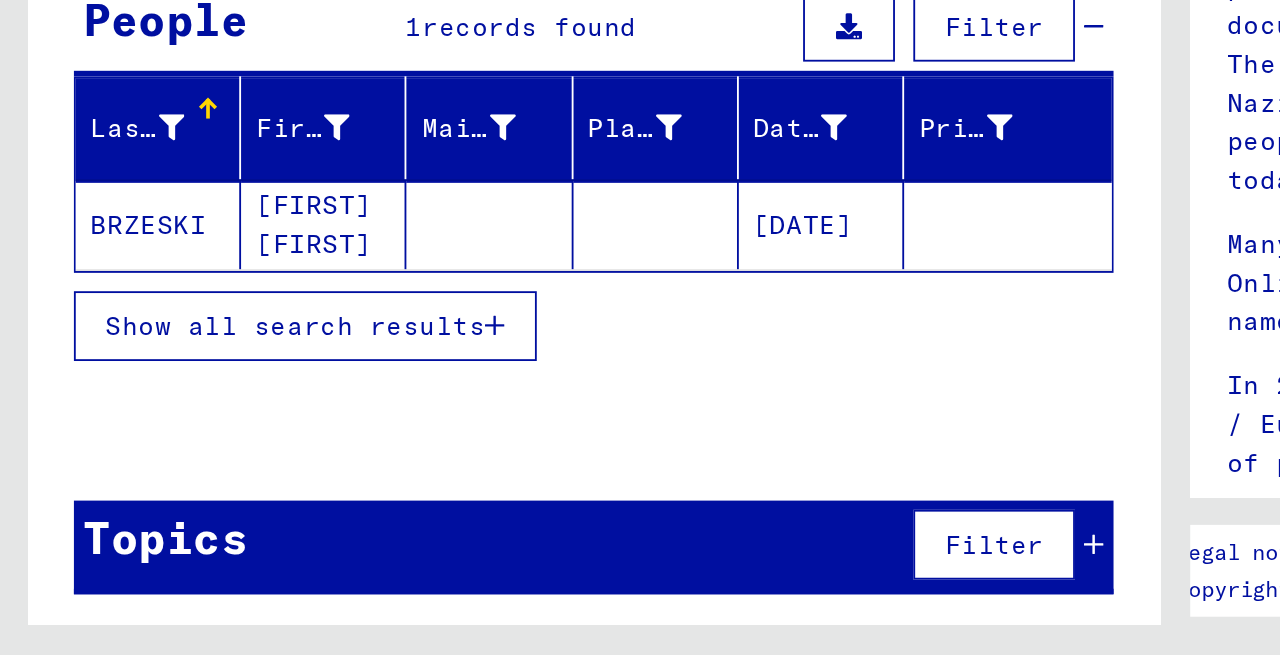 scroll, scrollTop: 0, scrollLeft: 0, axis: both 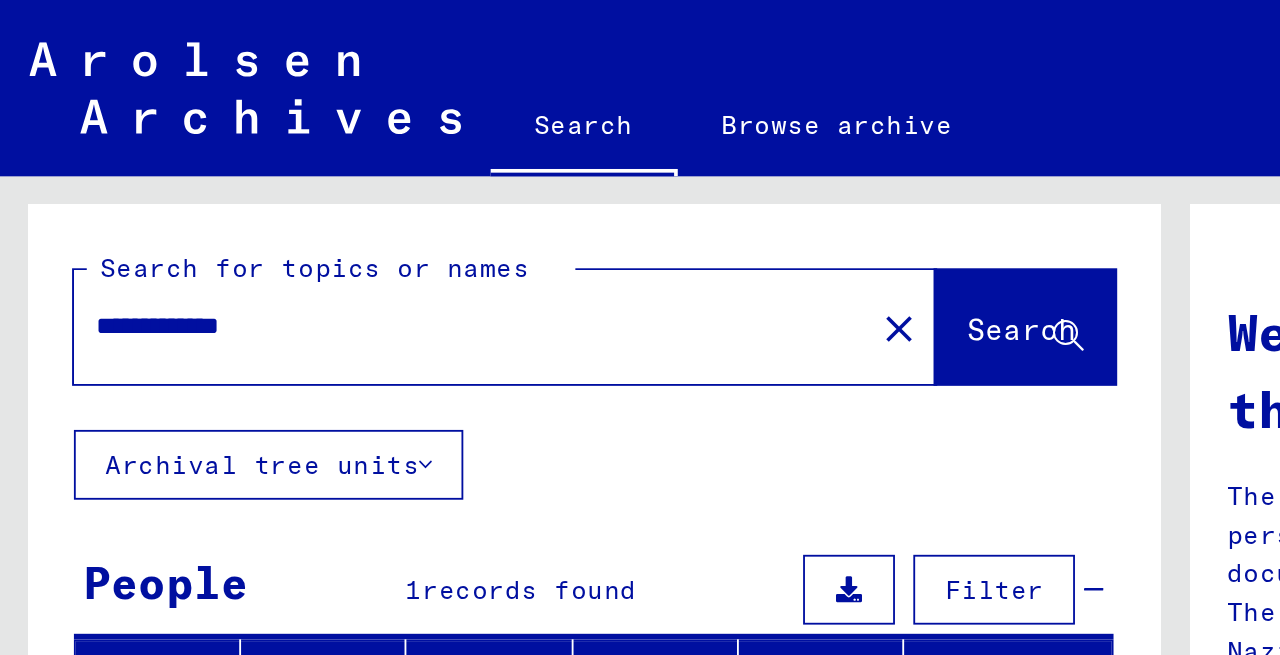 click on "**********" at bounding box center (250, 177) 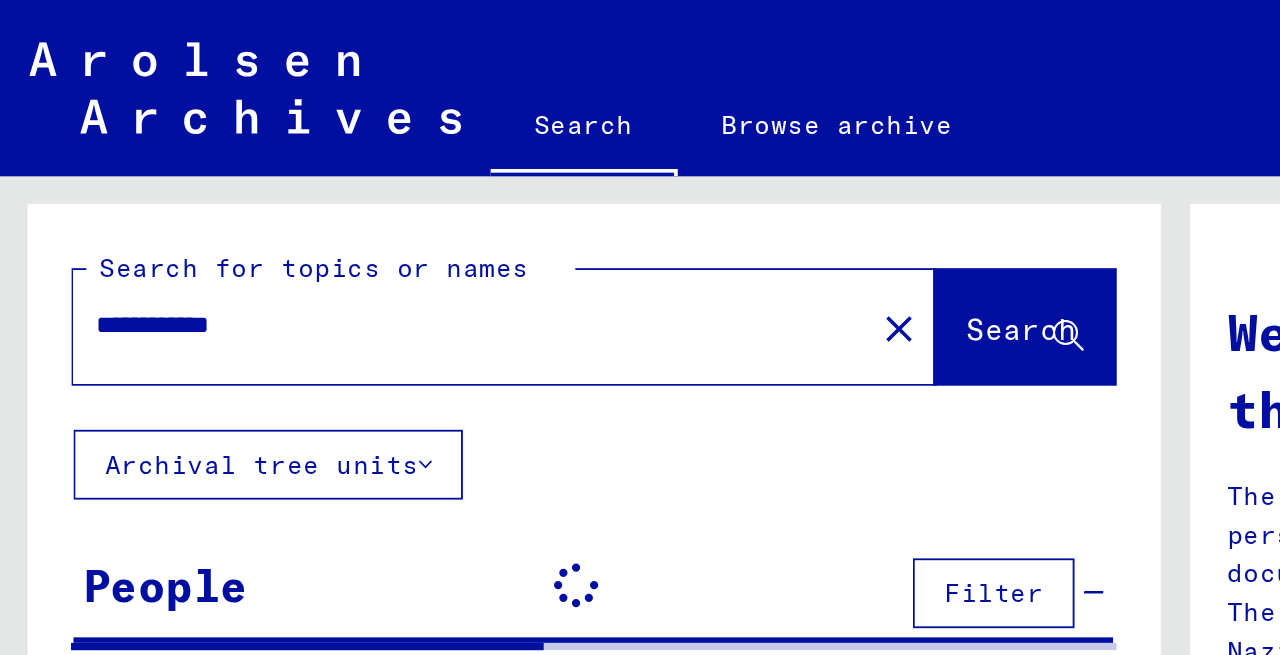click on "**********" 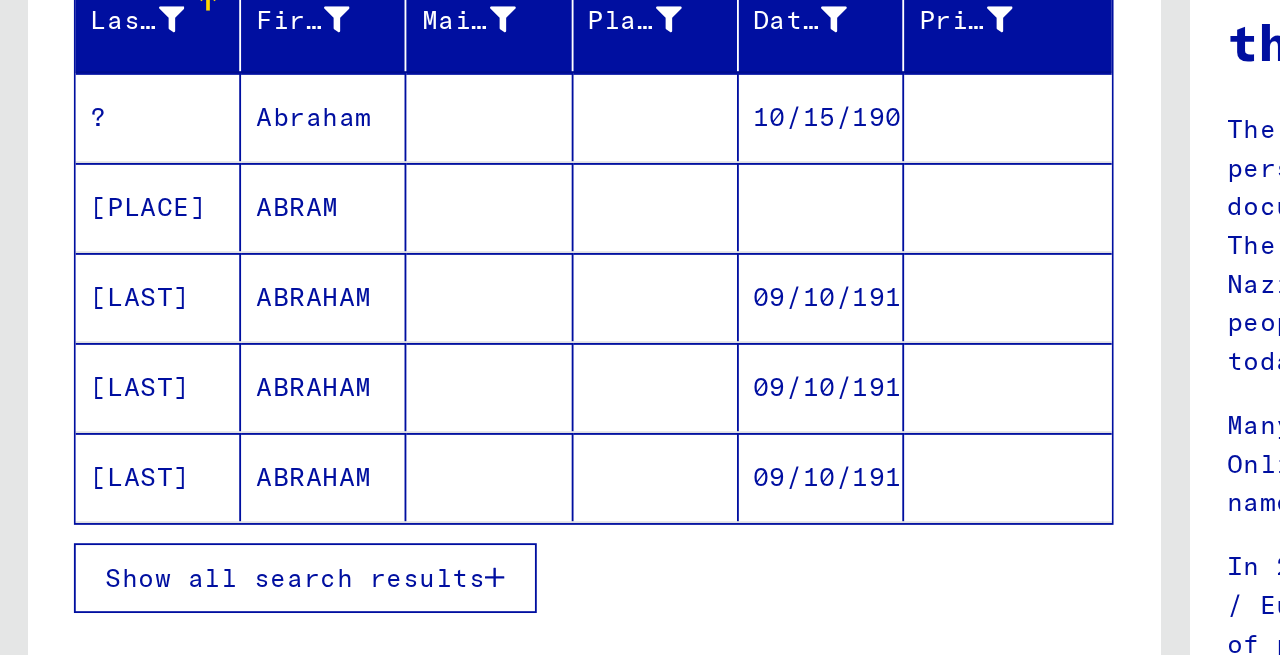 scroll, scrollTop: 162, scrollLeft: 0, axis: vertical 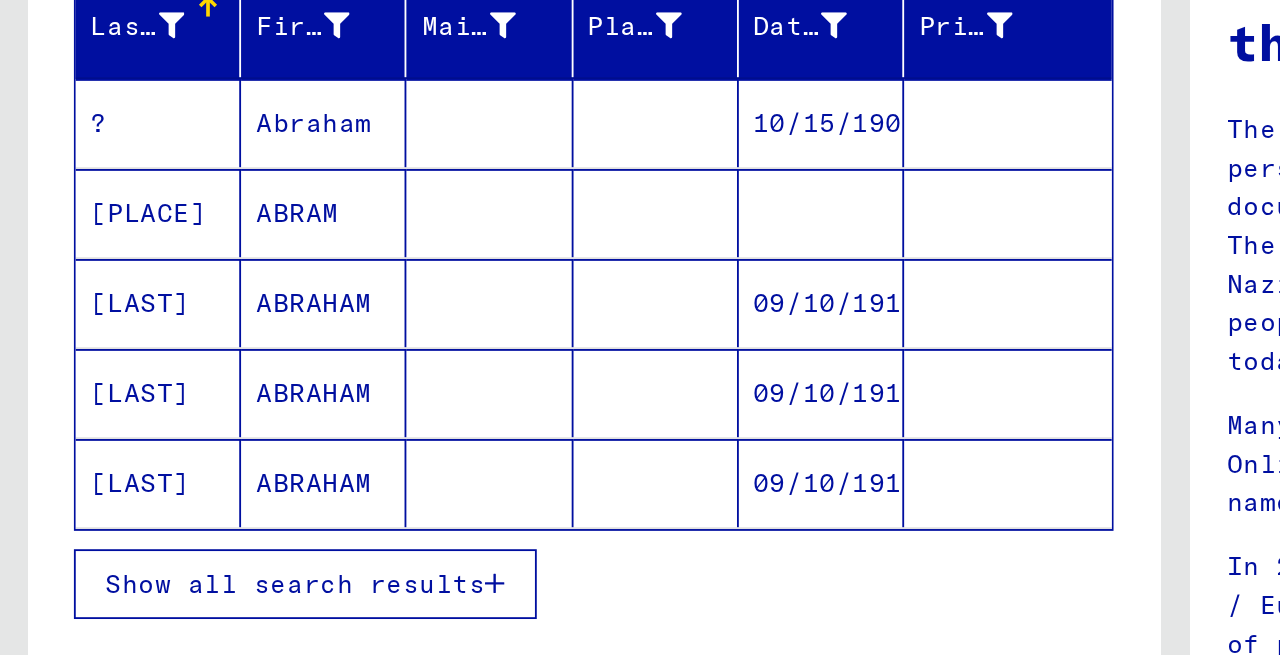 click on "Show all search results" at bounding box center [160, 518] 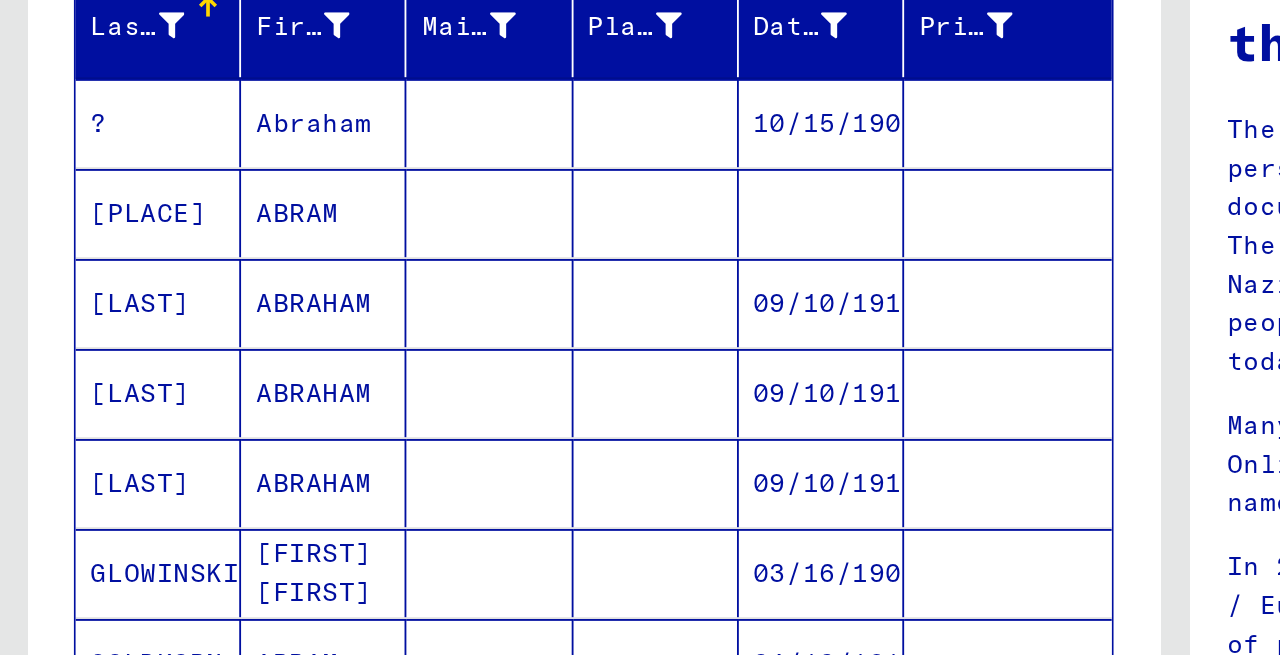 click on "Last Name   First Name   Maiden Name   Place of Birth   Date of Birth   Prisoner #   [LAST]         [DATE]      [PLACE]   [FIRST]               [PLACE]   [FIRST]         [DATE]      [PLACE]   [FIRST]         [DATE]      [PLACE]   [FIRST]         [DATE]      [PLACE]   [LAST]   [FIRST] [FIRST] [FIRST]         [DATE]      [LAST]   [FIRST]         [DATE]      [LAST]   [FIRST]         [DATE]      [LAST]   [FIRST]         [DATE]      [LAST]   [FIRST]         [DATE]      [LAST]   [FIRST]         [DATE]      [LAST]   [FIRST]         [DATE]      [LAST]   [FIRST]               [LAST]   [FIRST]         [DATE]      [LAST]   [FIRST]         [DATE]      [LAST]   [FIRST] [FIRST]         [DATE]      [LAST]   [FIRST]         [DATE]      [LAST]   [FIRST]         [DATE]      [LAST]   [FIRST]         [DATE]      [LAST]" at bounding box center [323, 827] 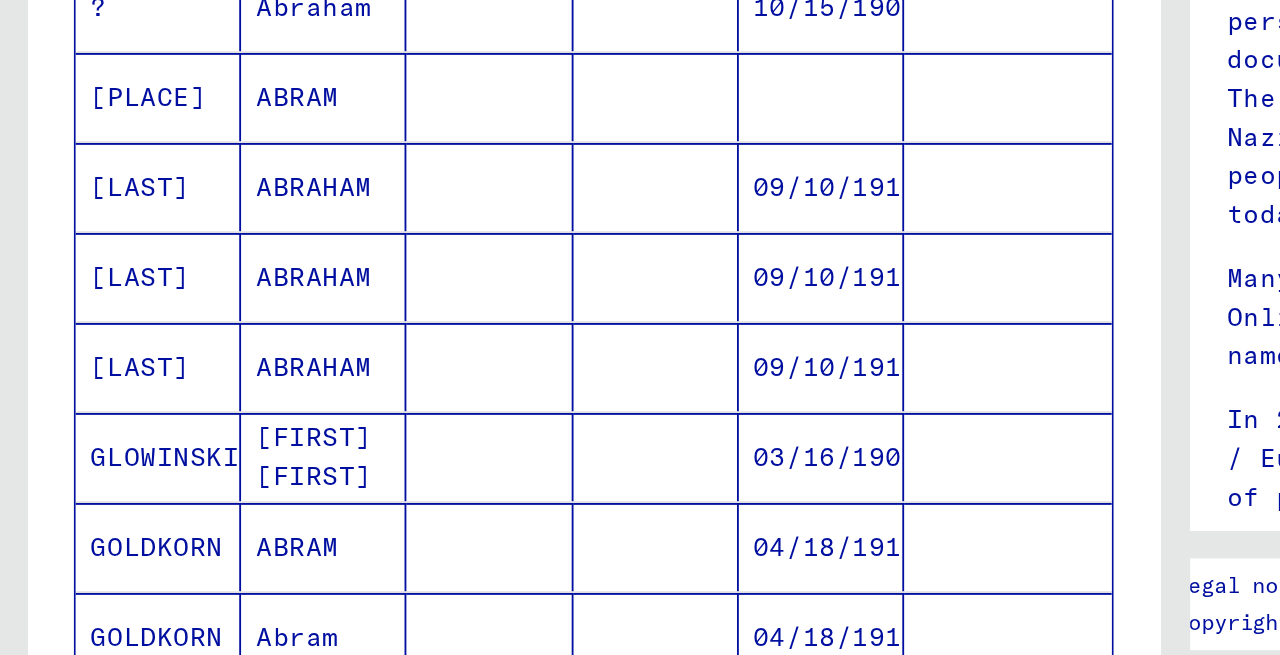 scroll, scrollTop: 0, scrollLeft: 0, axis: both 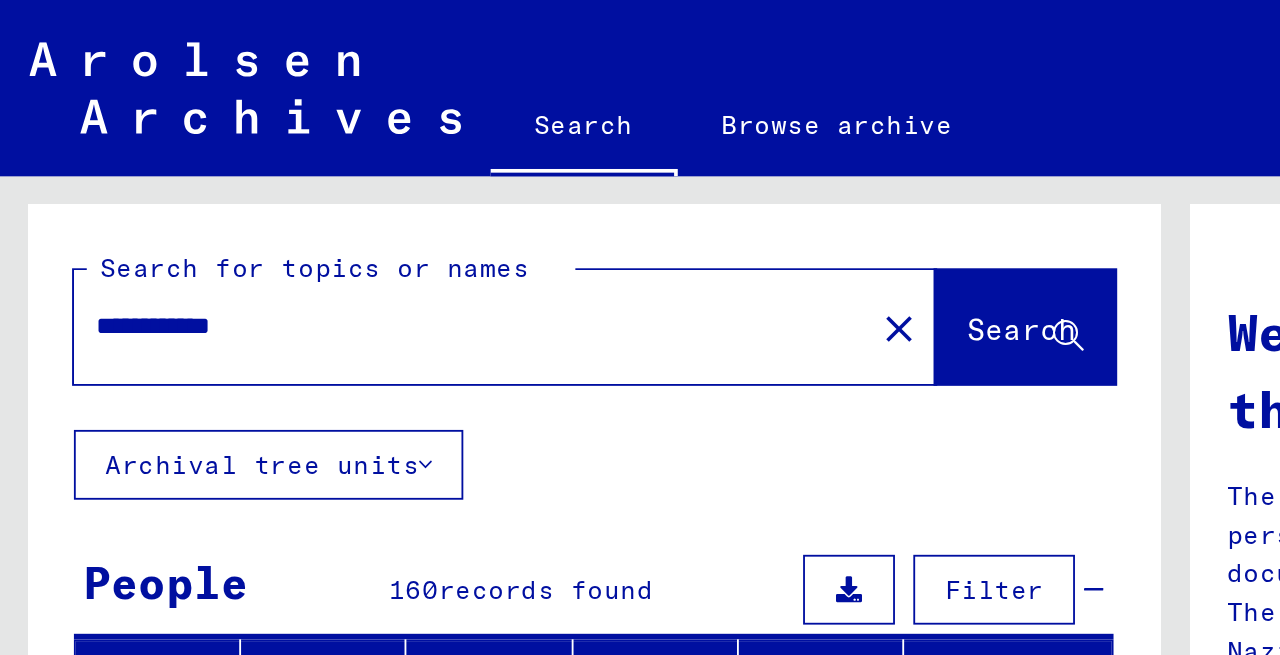 drag, startPoint x: 162, startPoint y: 179, endPoint x: 44, endPoint y: 166, distance: 118.71394 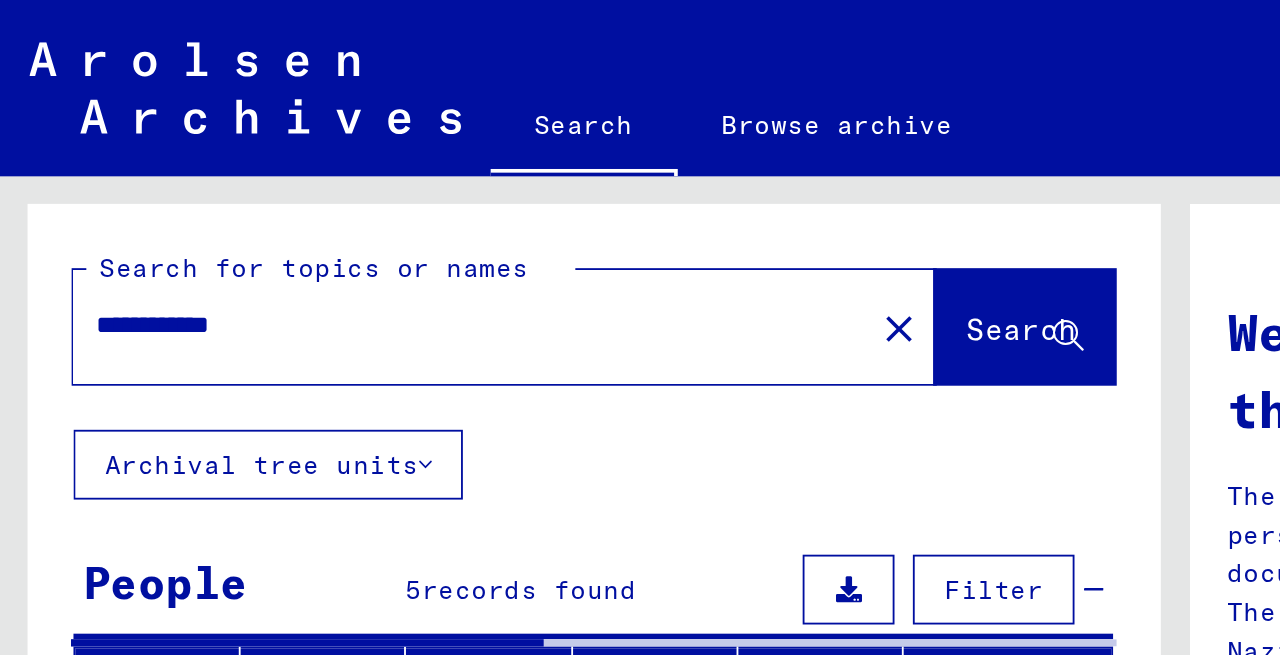 click on "**********" 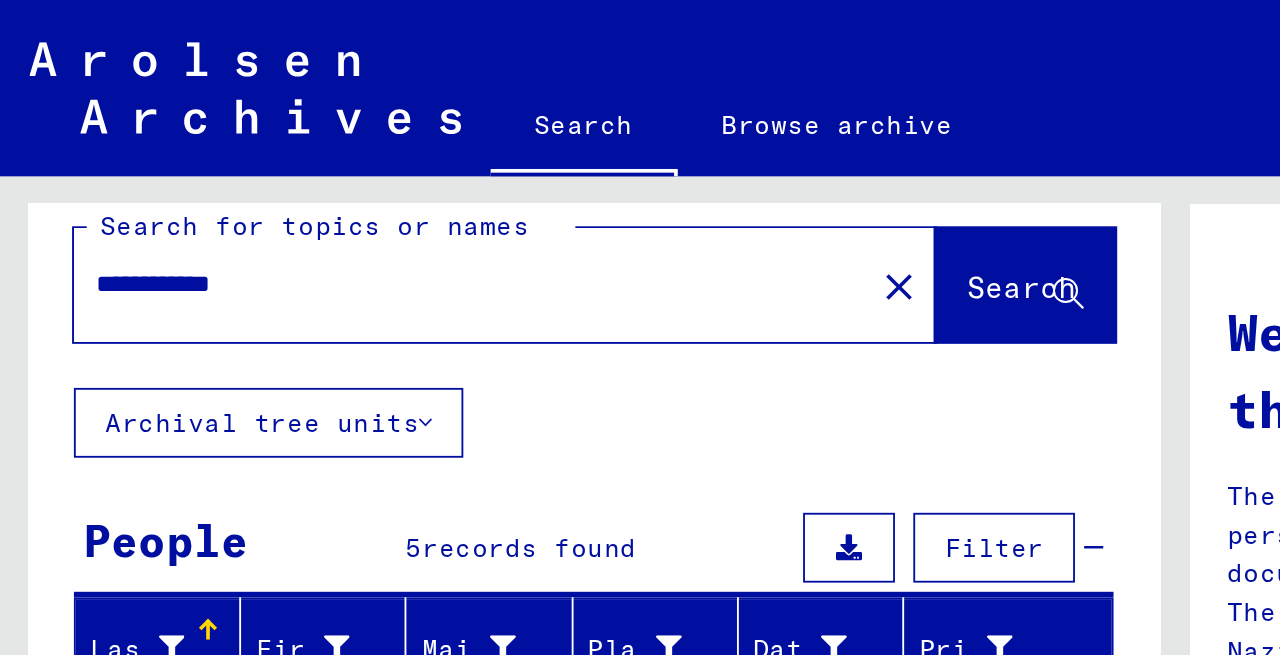 click on "**********" 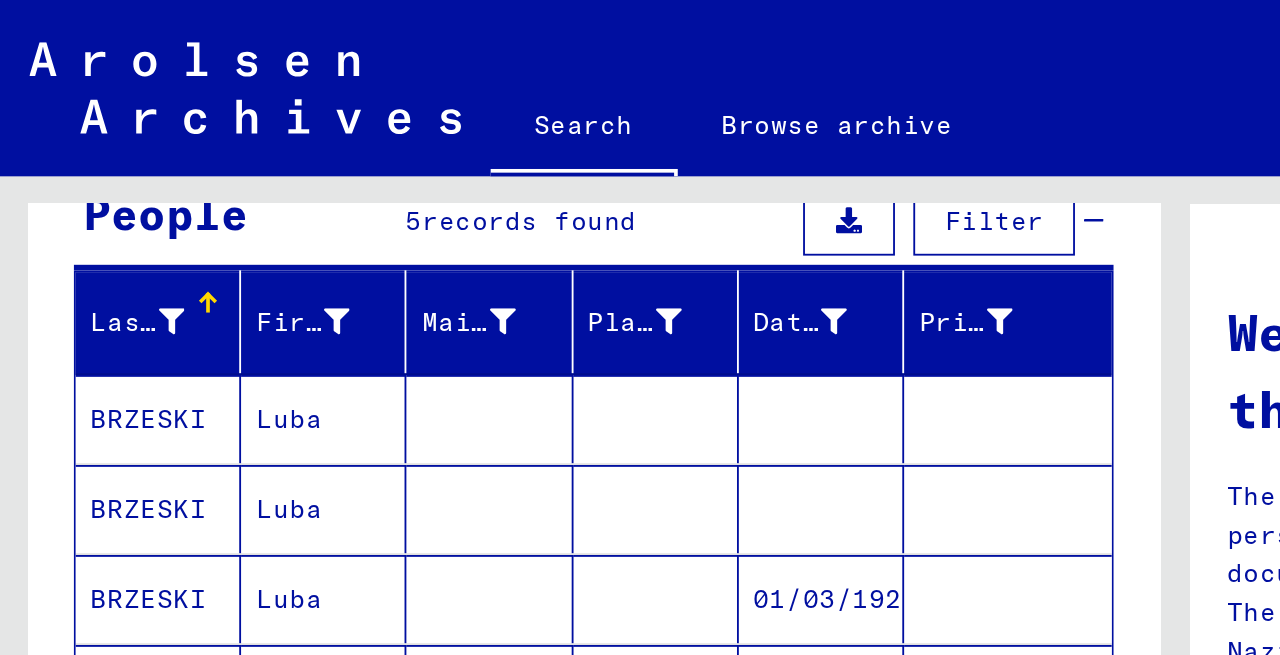 scroll, scrollTop: 202, scrollLeft: 0, axis: vertical 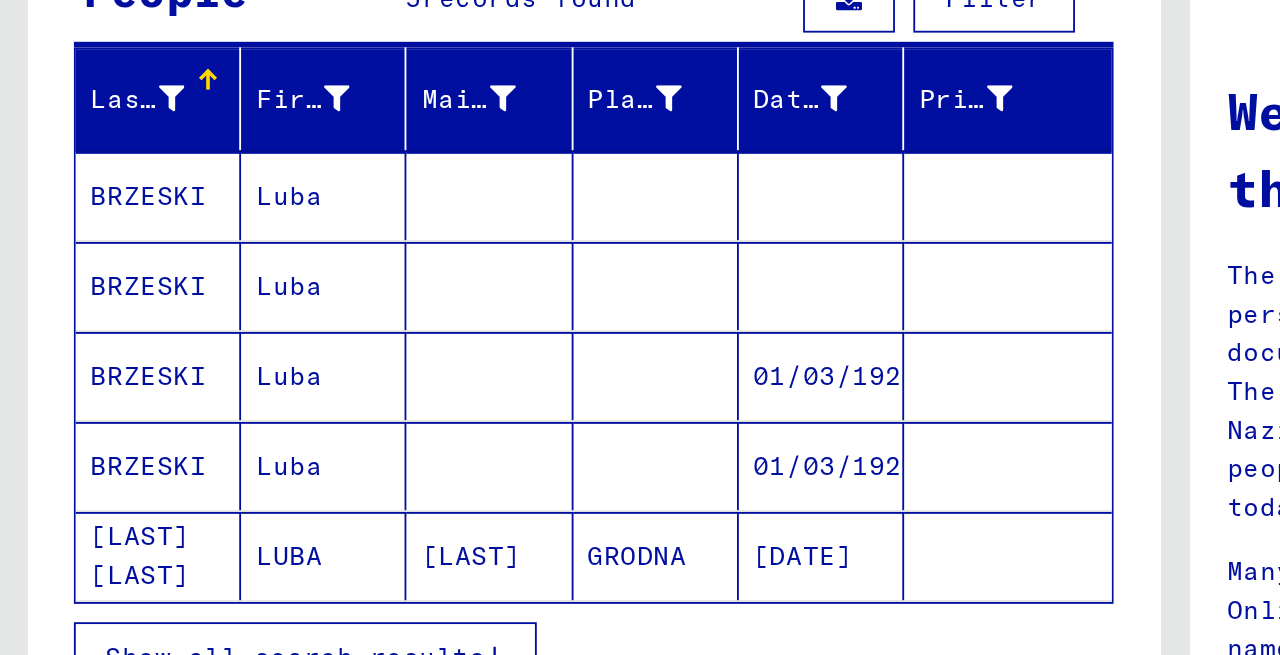 click on "Last Name   First Name   Maiden Name   Place of Birth   Date of Birth   Prisoner #   BRZESKI   Luba               BRZESKI   Luba               BRZESKI   Luba         01/03/1921      BRZESKI   Luba         01/03/1921      BRZISKI BRZESKI   LUBA   MARINBERRG   [CITY]   05/21/1921     Show all search results  Signature Last Name First Name Maiden Name Place of Birth Date of Birth Prisoner # Father (adoptive father) Mother (adoptive mother) Religion Nationality Occupaton Place of incarceration Date of decease Last residence Last residence (Country) Last residence (District) Last residence (Province) Last residence (Town) Last residence (Part of town) Last residence (Street) Last residence (House number) 3.1.3.2 - Emigrations in 1949 BRZESKI Luba 3.1.3.2 - Emigrations in 1949 BRZESKI Luba 3.1.1.2 - Document acquisition before 1955; captured from inventory card file BRZESKI Luba 01/03/1921 3.1.1.2 - Document acquisition before 1955; captured from inventory card file BRZESKI Luba 01/03/1921 BRZISKI BRZESKI LUBA" at bounding box center (323, 334) 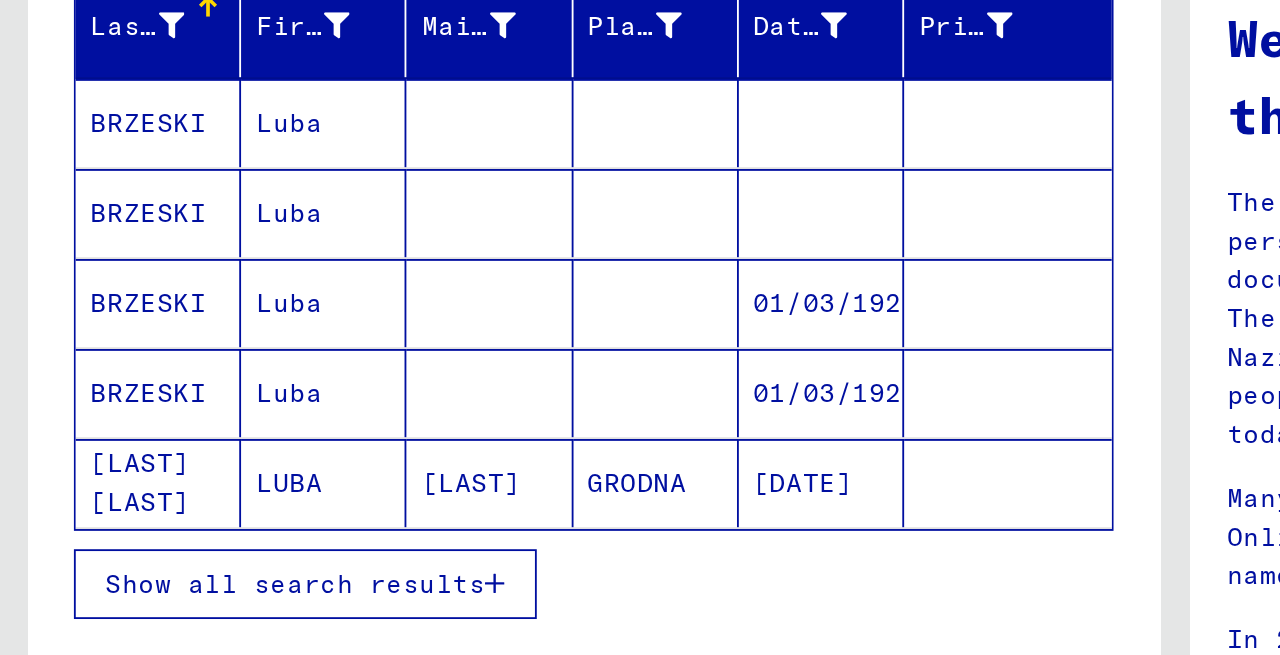 click on "Last Name   First Name   Maiden Name   Place of Birth   Date of Birth   Prisoner #   BRZESKI   Luba               BRZESKI   Luba               BRZESKI   Luba         01/03/1921      BRZESKI   Luba         01/03/1921      BRZISKI BRZESKI   LUBA   MARINBERRG   [CITY]   05/21/1921     Show all search results  Signature Last Name First Name Maiden Name Place of Birth Date of Birth Prisoner # Father (adoptive father) Mother (adoptive mother) Religion Nationality Occupaton Place of incarceration Date of decease Last residence Last residence (Country) Last residence (District) Last residence (Province) Last residence (Town) Last residence (Part of town) Last residence (Street) Last residence (House number) 3.1.3.2 - Emigrations in 1949 BRZESKI Luba 3.1.3.2 - Emigrations in 1949 BRZESKI Luba 3.1.1.2 - Document acquisition before 1955; captured from inventory card file BRZESKI Luba 01/03/1921 3.1.1.2 - Document acquisition before 1955; captured from inventory card file BRZESKI Luba 01/03/1921 BRZISKI BRZESKI LUBA" at bounding box center [323, 334] 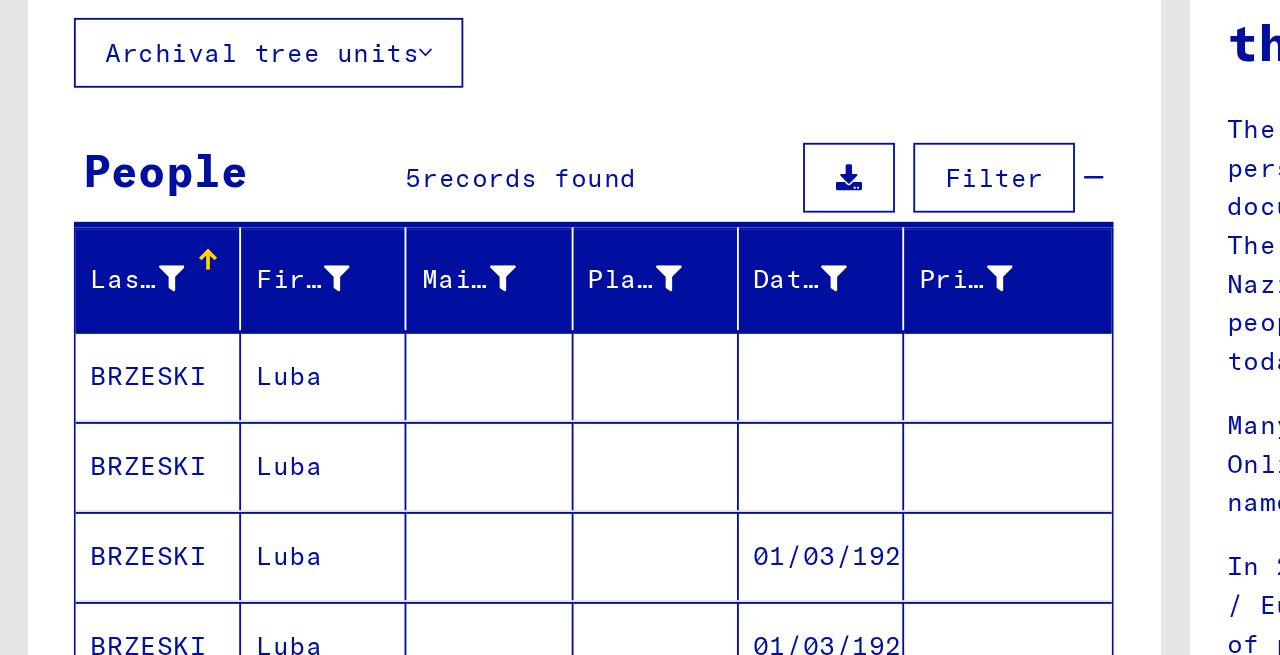 scroll, scrollTop: 0, scrollLeft: 0, axis: both 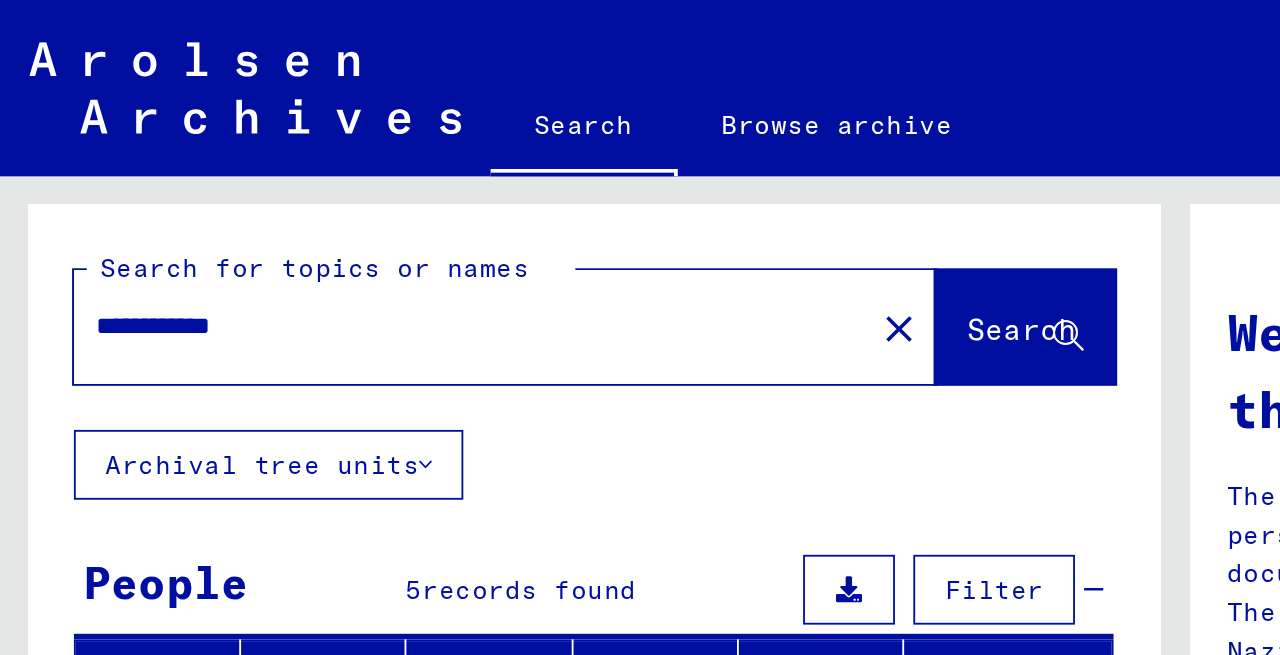 click on "**********" at bounding box center (250, 177) 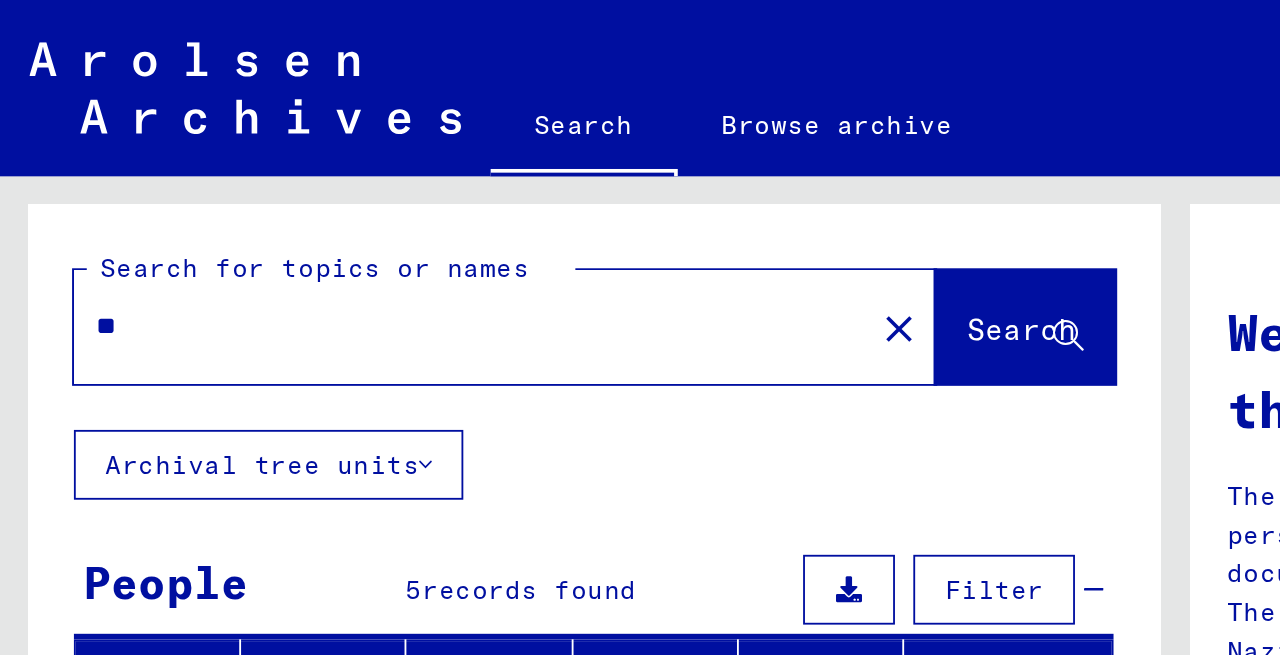 type on "*" 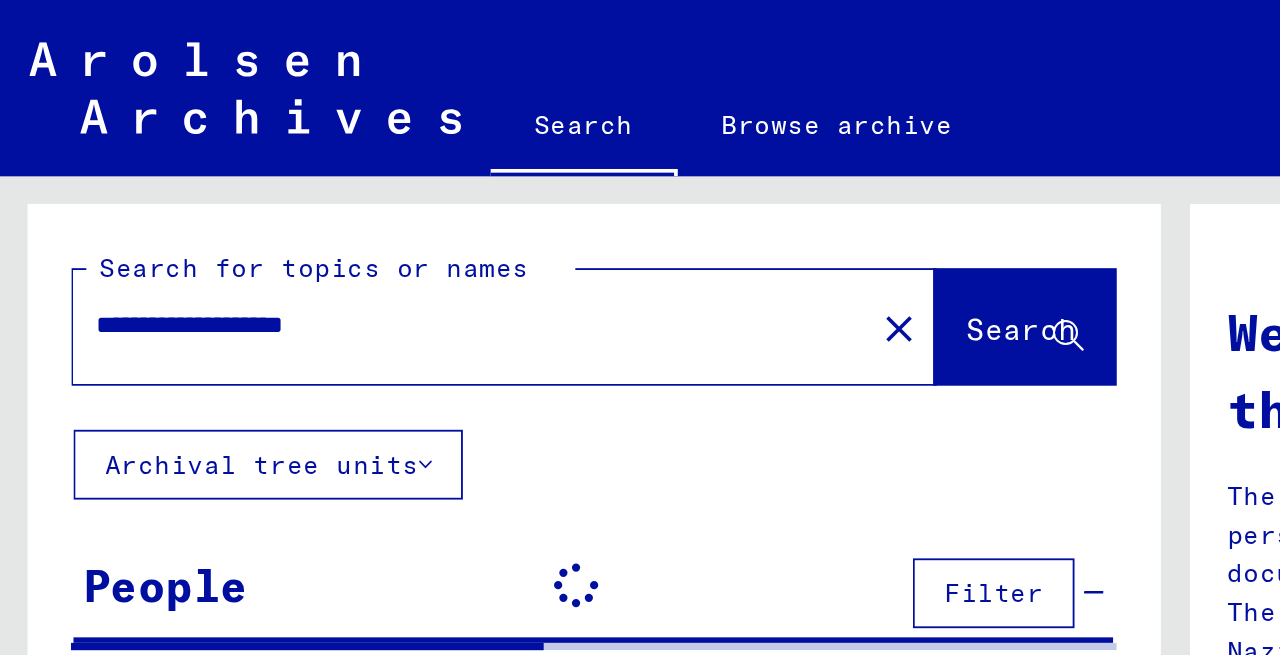 click on "**********" 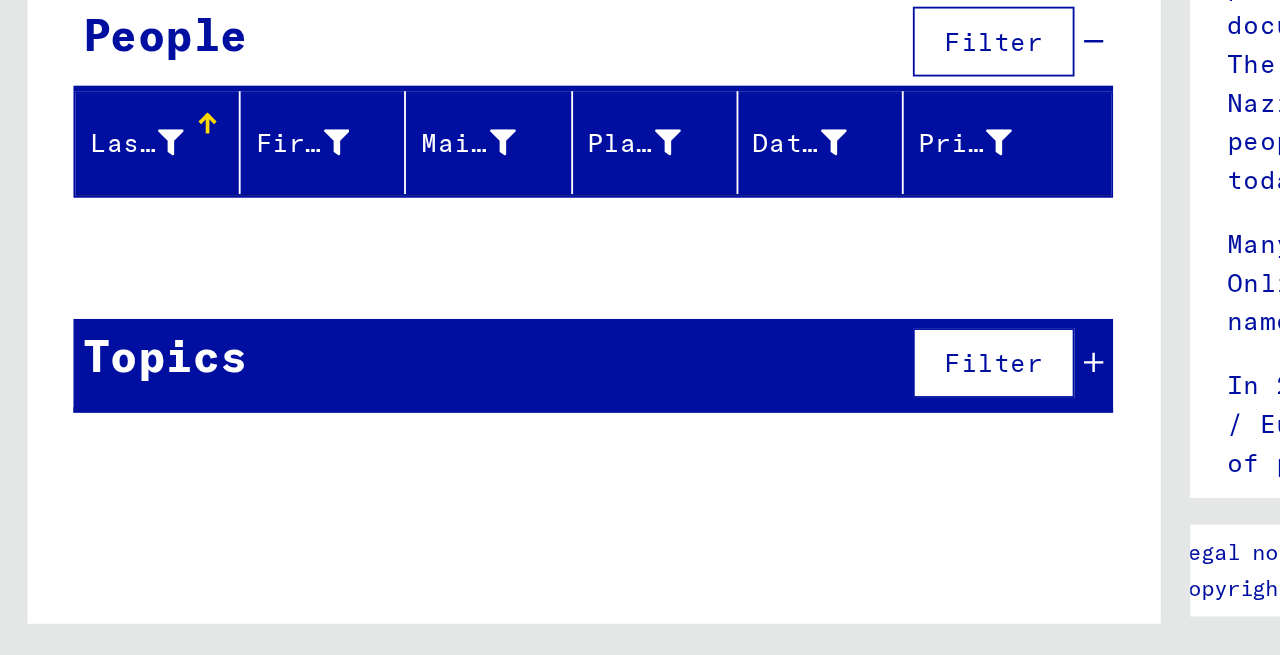 scroll, scrollTop: 0, scrollLeft: 0, axis: both 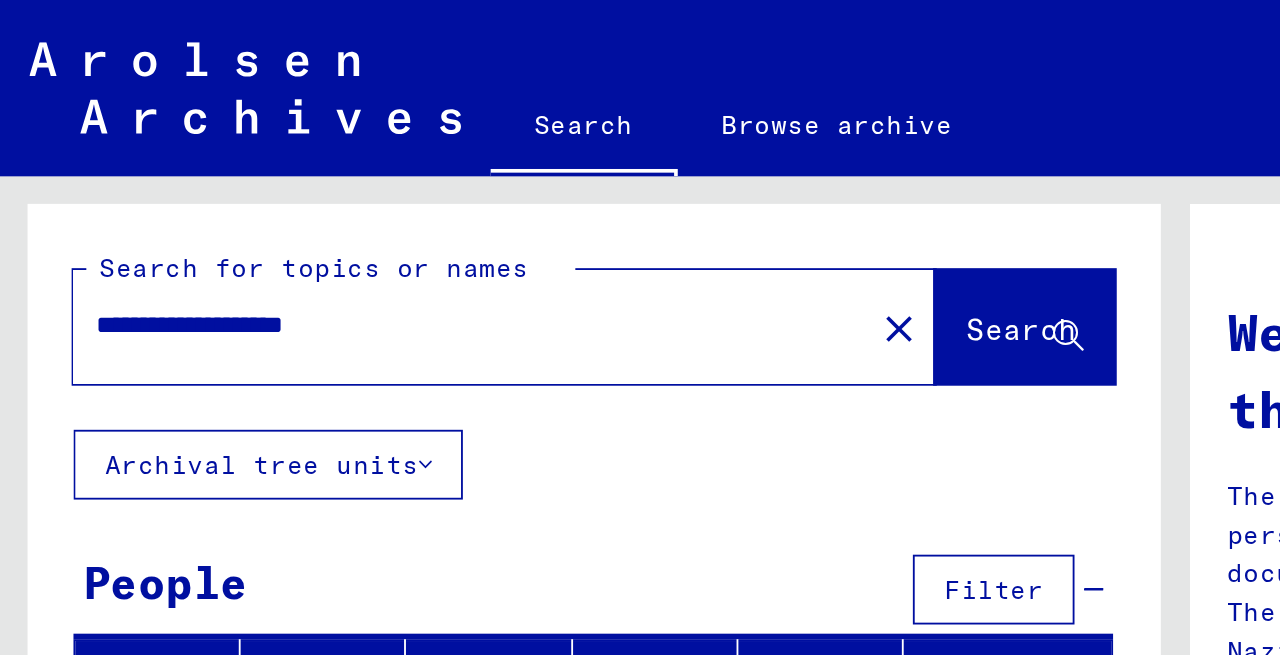 click on "**********" at bounding box center (250, 177) 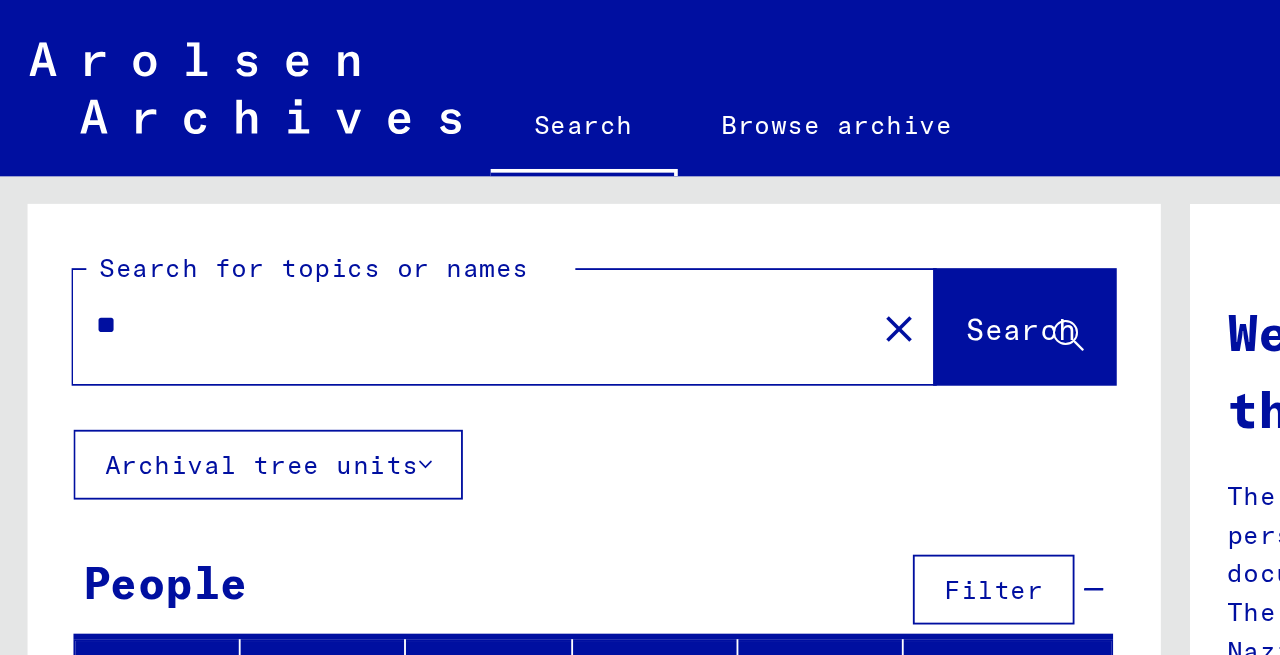 type on "*" 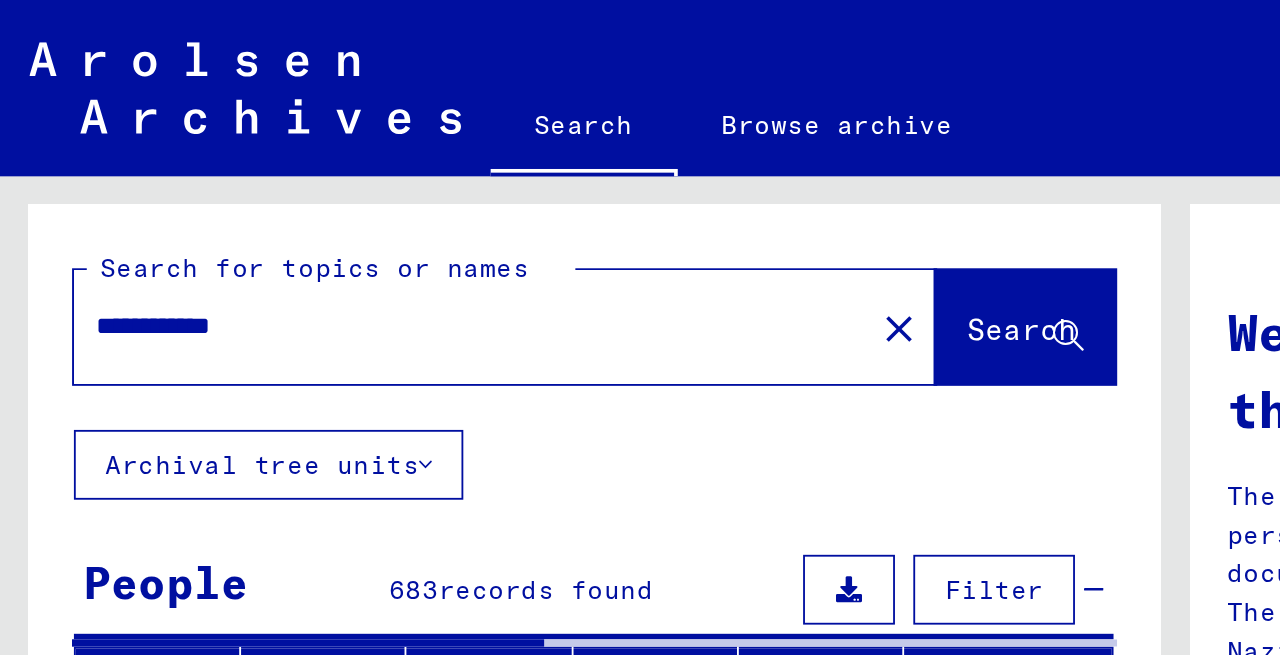 click on "**********" 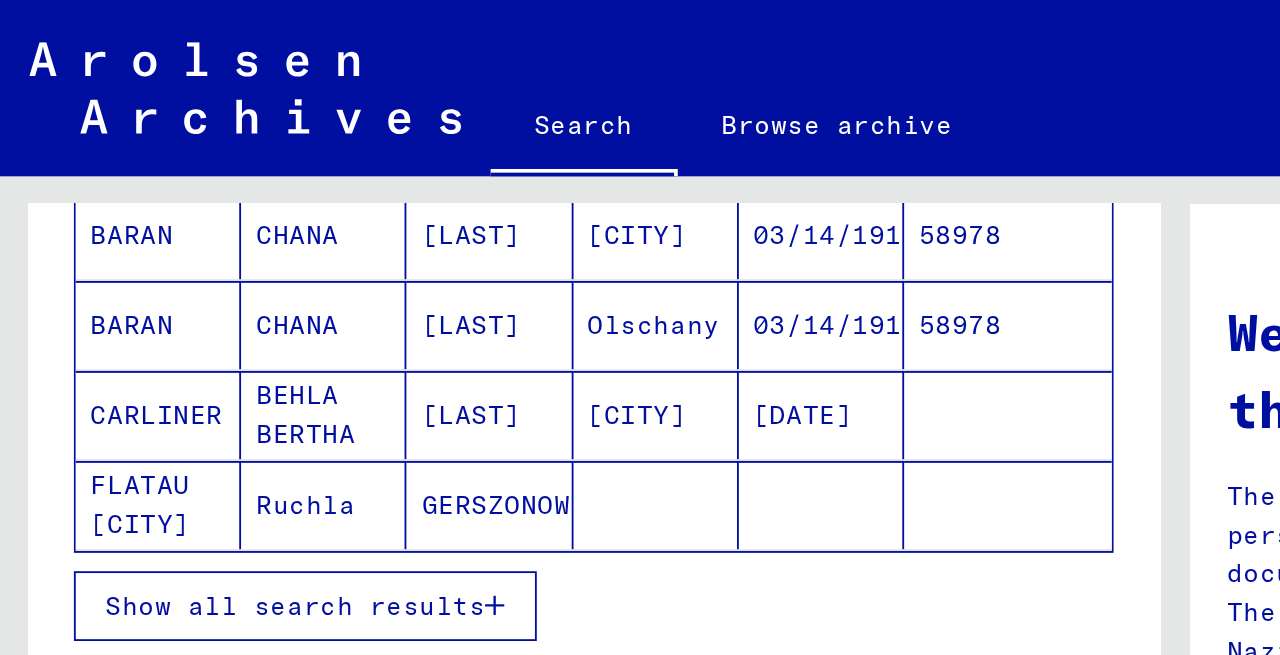 scroll, scrollTop: 351, scrollLeft: 0, axis: vertical 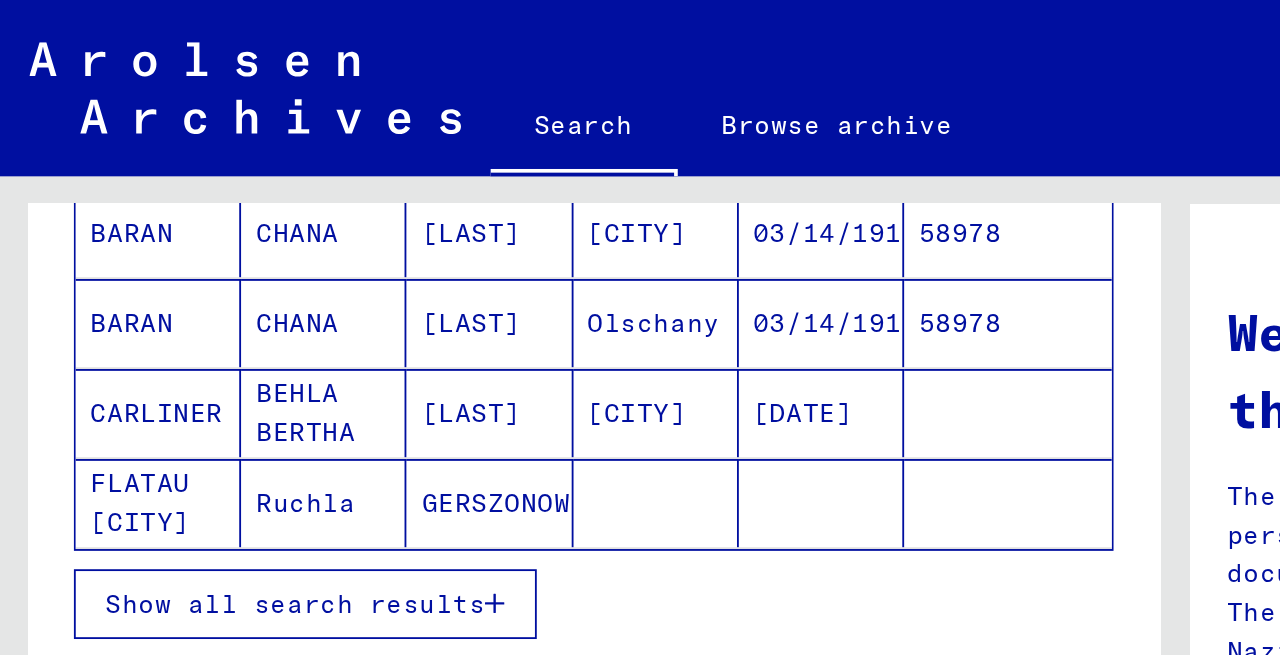 click on "Show all search results" at bounding box center (166, 329) 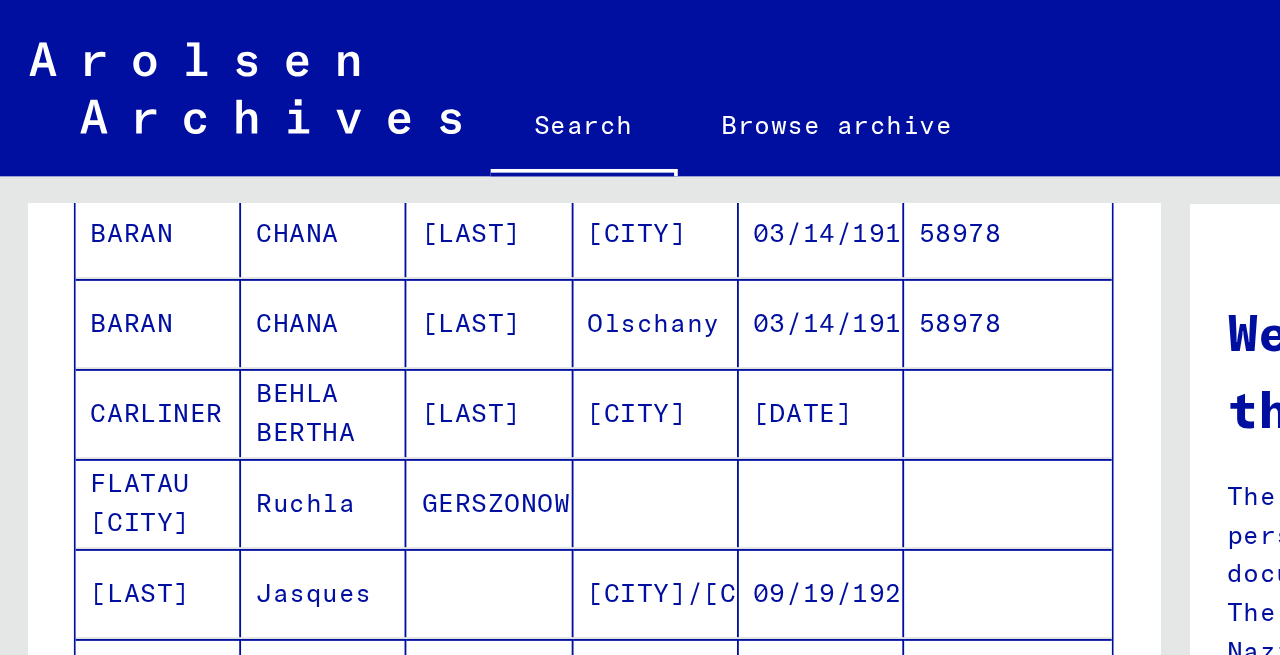 click on "Last Name   First Name   Maiden Name   Place of Birth   Date of Birth   Prisoner #   [LAST]   [FIRST]   [LAST]   [CITY]   [DATE]      [LAST]   [FIRST]   [LAST]   [CITY]   [DATE]   [NUMBER]   [LAST]   [FIRST]   [LAST]   [CITY]   [DATE]      [LAST] [LAST]   [FIRST]   [LAST]            [LAST]   [FIRST]      [CITY]   [DATE]      [LAST]   [FIRST]         [DATE]      [LAST]   [FIRST]         [DATE]      [LAST]   [FIRST]         [DATE]      [LAST]   [FIRST]         [DATE]      [LAST]   [FIRST]               [LAST]   [FIRST]         [DATE]      [LAST]   [FIRST]   [LAST]            [LAST]   [FIRST]               [LAST]   [FIRST]               [LAST]   [FIRST]               [LAST]      [CITY]   [DATE]      [LAST]      [CITY]   [DATE]      [LAST]" at bounding box center [323, 703] 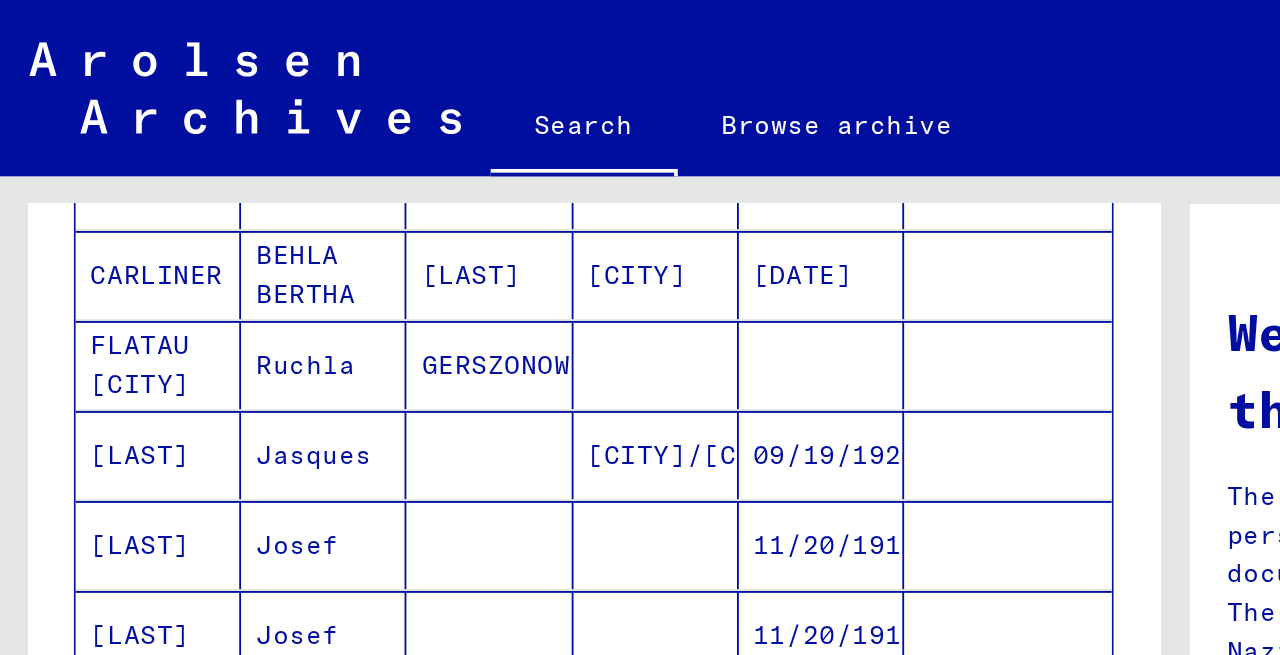 scroll, scrollTop: 0, scrollLeft: 0, axis: both 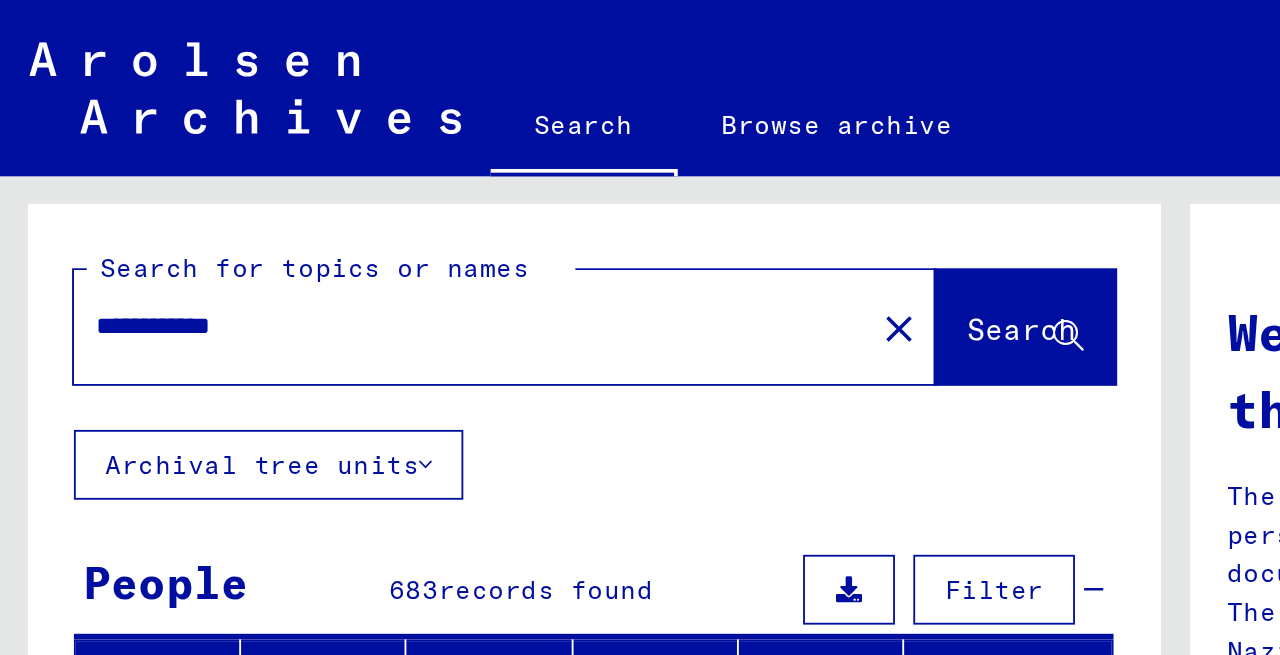 click on "**********" at bounding box center [250, 177] 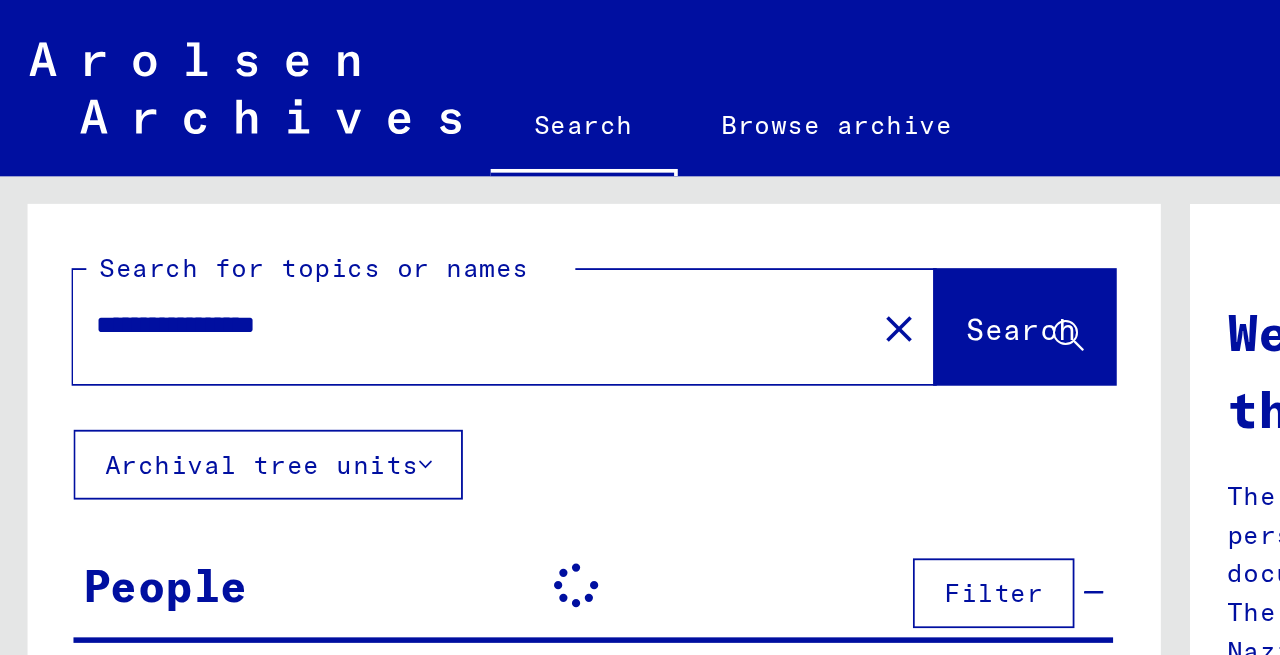 click on "**********" 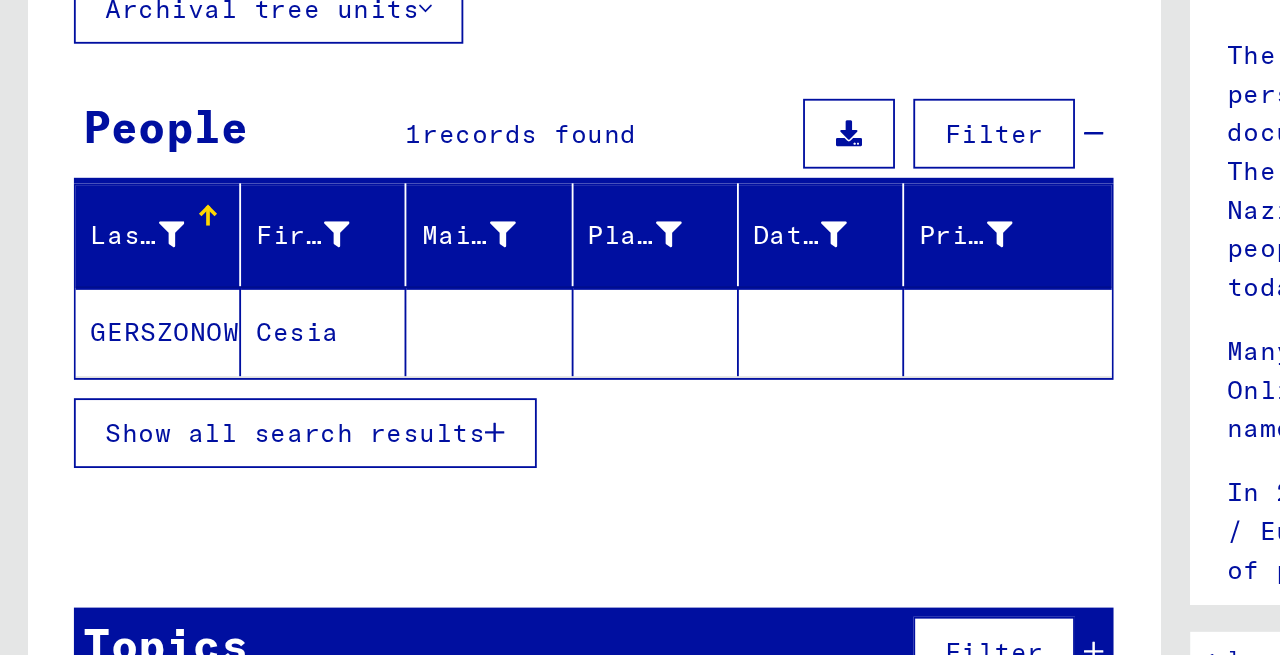 scroll, scrollTop: 0, scrollLeft: 0, axis: both 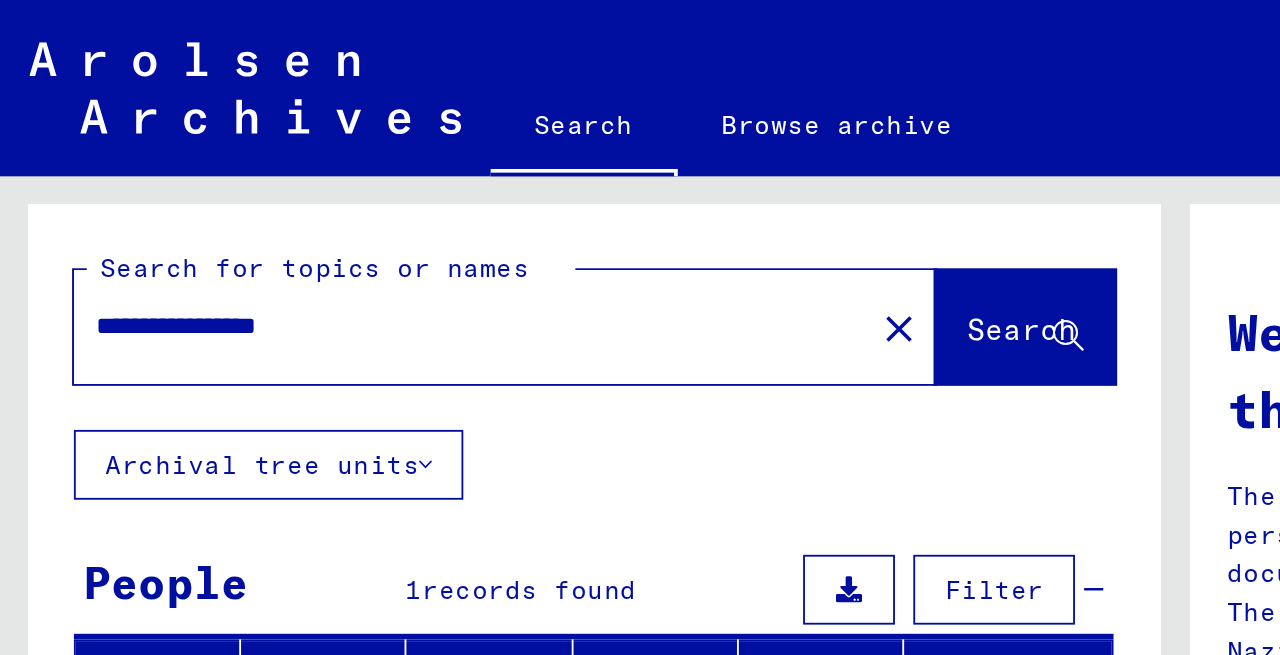 click on "**********" at bounding box center [250, 177] 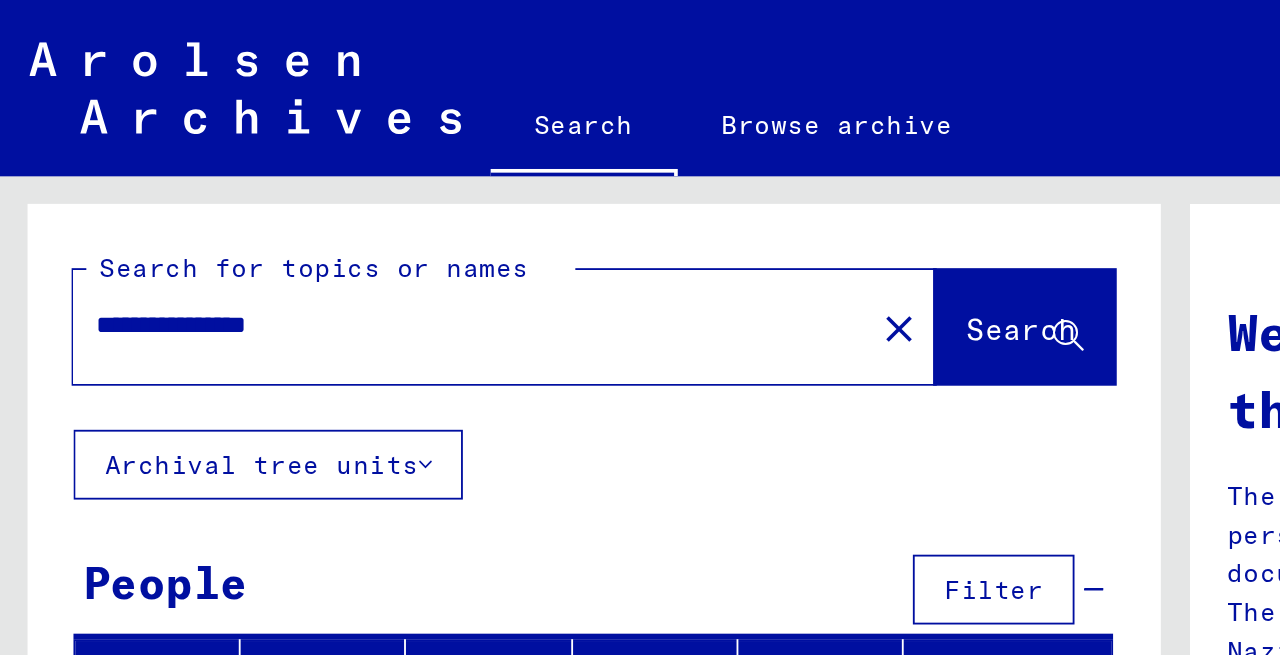 click on "**********" 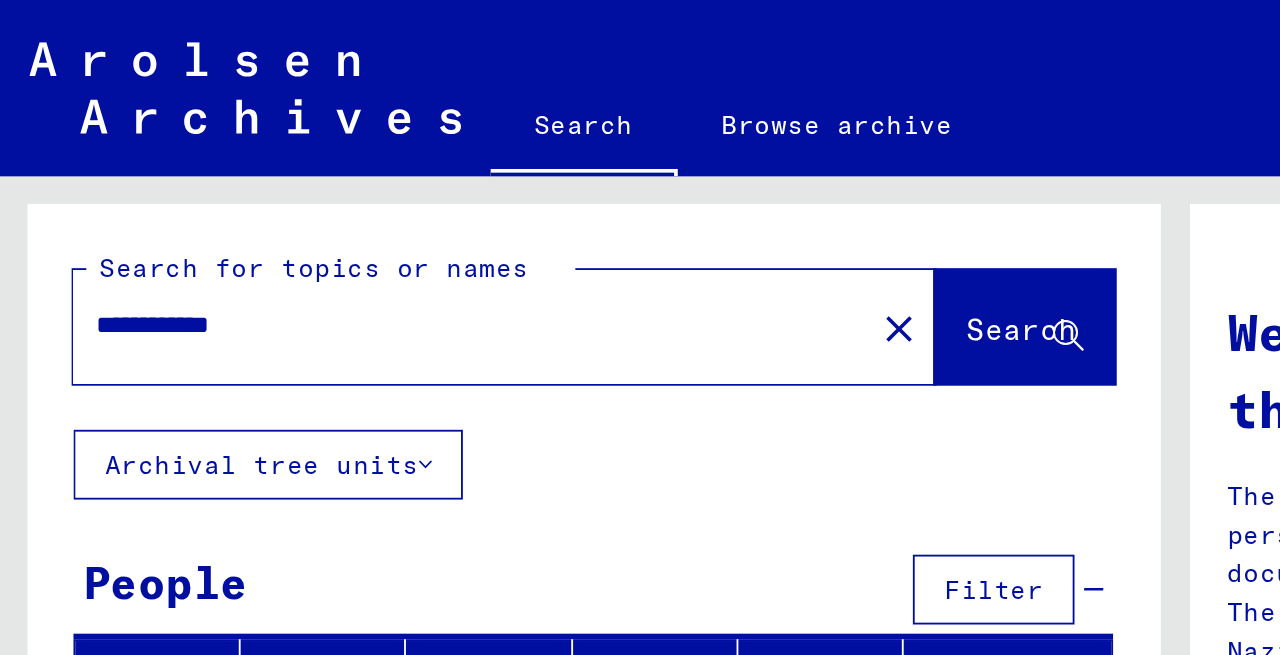 type on "**********" 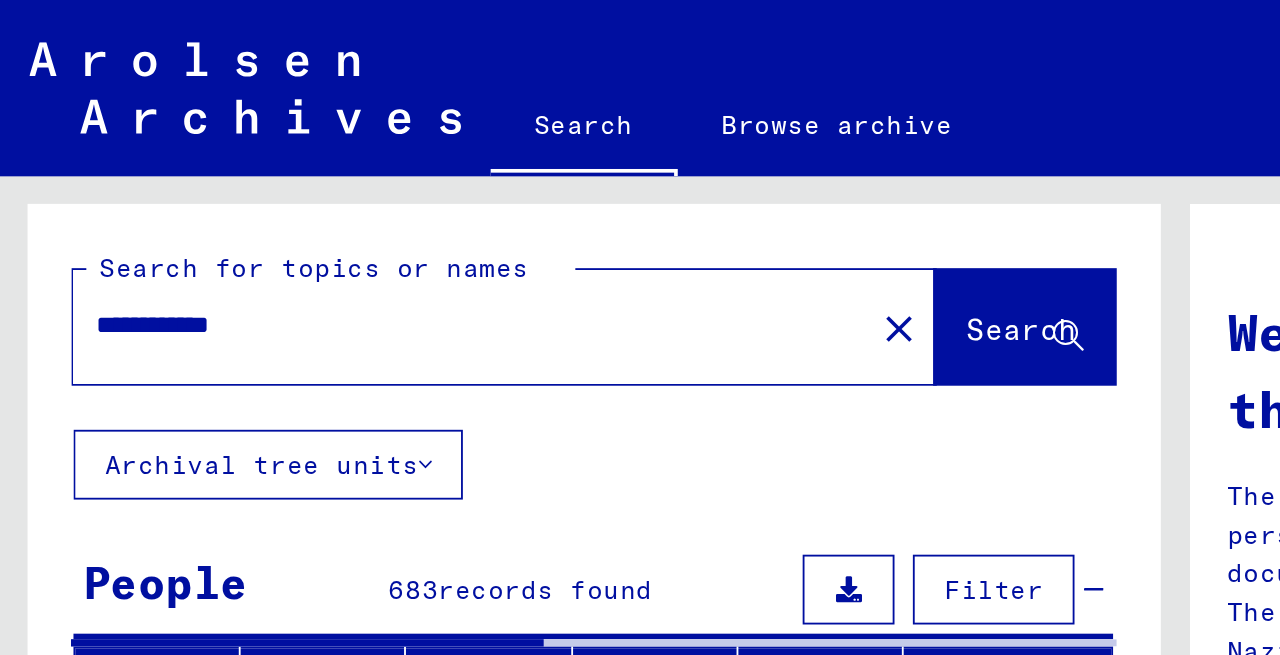 click on "Archival tree units" 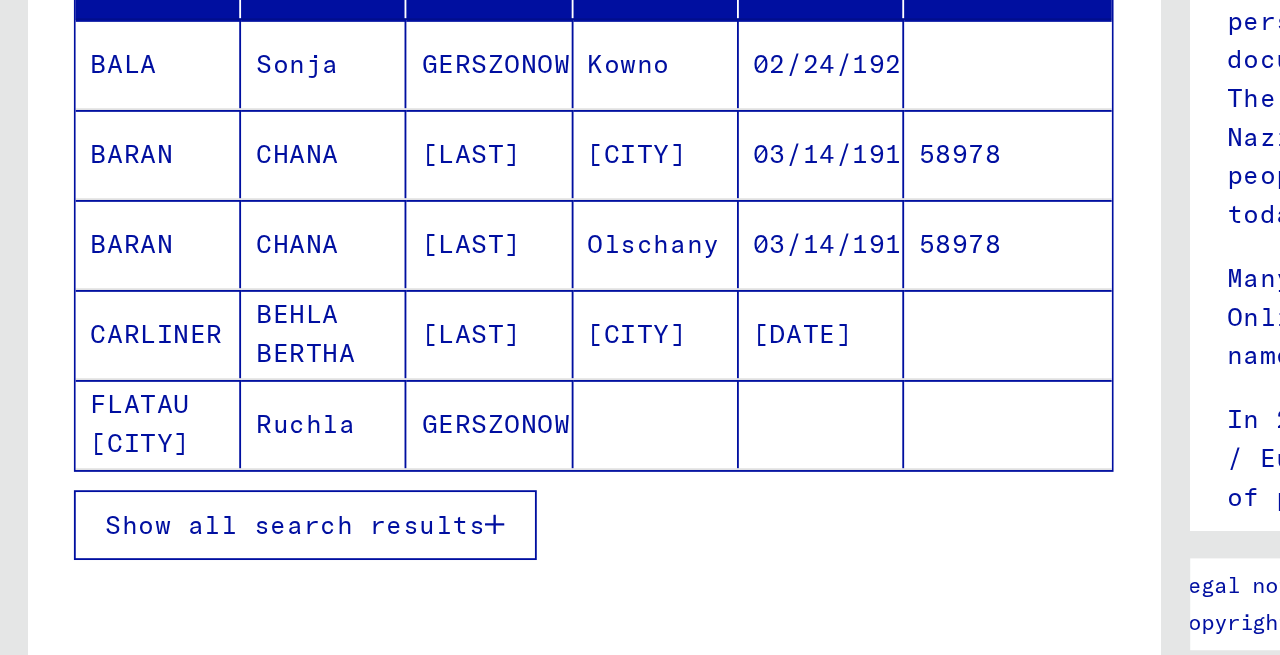 scroll, scrollTop: 120, scrollLeft: 0, axis: vertical 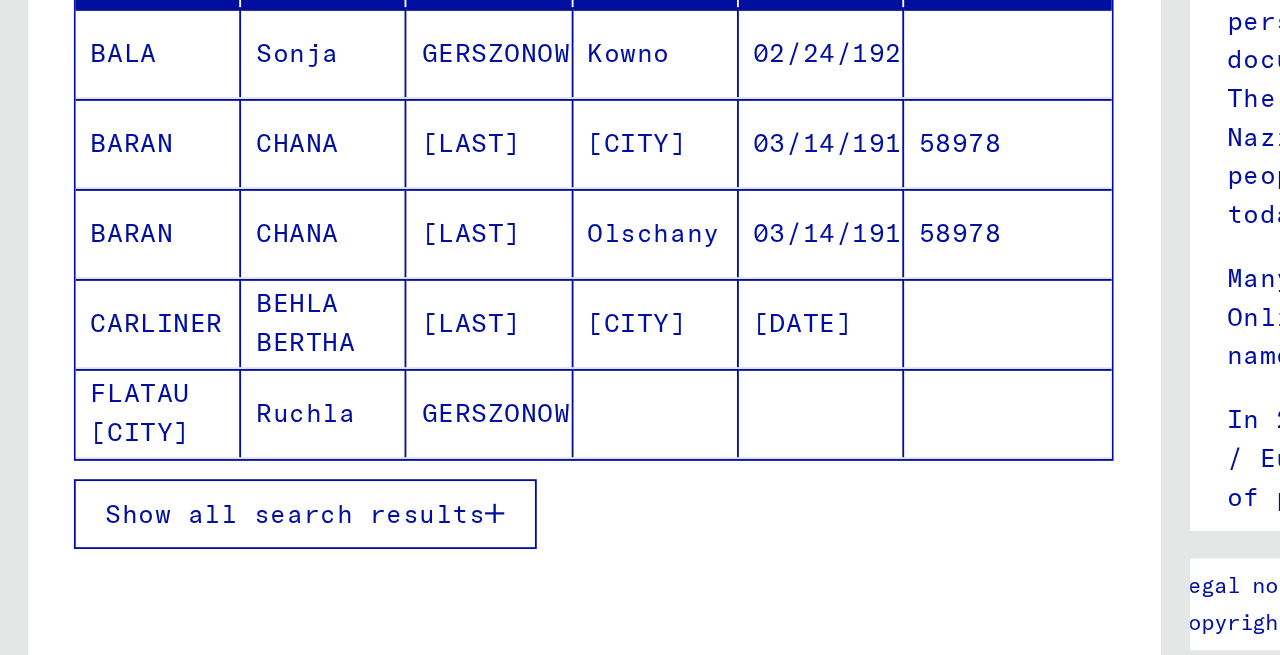 click on "Show all search results" at bounding box center [166, 560] 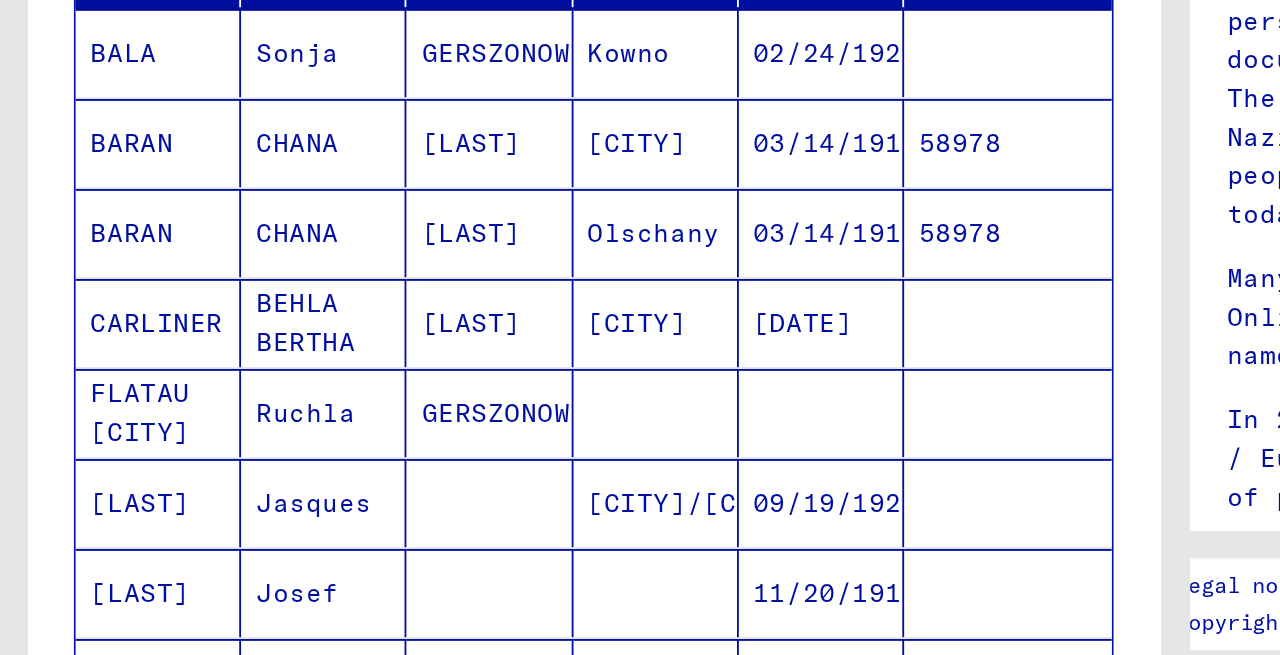 click on "Last Name   First Name   Maiden Name   Place of Birth   Date of Birth   Prisoner #   [LAST]   [FIRST]   [LAST]   [CITY]   [DATE]      [LAST]   [FIRST]   [LAST]   [CITY]   [DATE]   [NUMBER]   [LAST]   [FIRST]   [LAST]   [CITY]   [DATE]      [LAST] [LAST]   [FIRST]   [LAST]            [LAST]   [FIRST]      [CITY]   [DATE]      [LAST]   [FIRST]         [DATE]      [LAST]   [FIRST]         [DATE]      [LAST]   [FIRST]         [DATE]      [LAST]   [FIRST]         [DATE]      [LAST]   [FIRST]               [LAST]   [FIRST]         [DATE]      [LAST]   [FIRST]   [LAST]            [LAST]   [FIRST]               [LAST]   [FIRST]               [LAST]   [FIRST]               [LAST]      [CITY]   [DATE]      [LAST]      [CITY]   [DATE]      [LAST]" at bounding box center (323, 934) 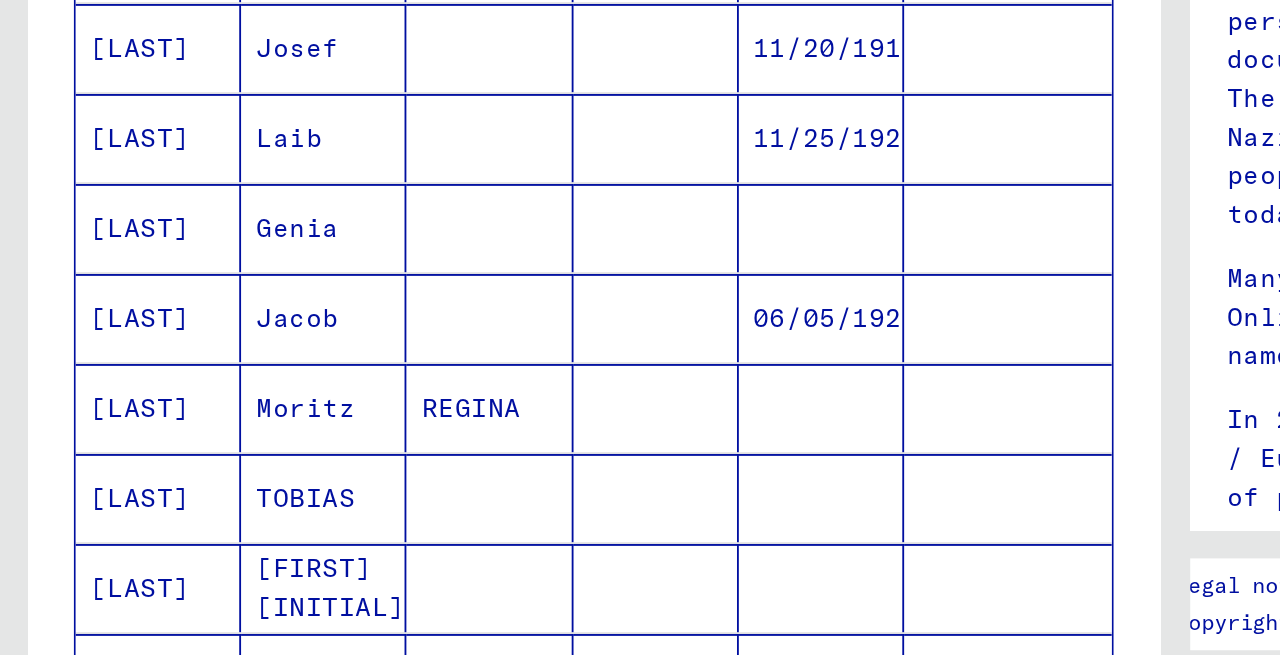 click on "Last Name   First Name   Maiden Name   Place of Birth   Date of Birth   Prisoner #   [LAST]   [FIRST]   [LAST]   [CITY]   [DATE]      [LAST]   [FIRST]   [LAST]   [CITY]   [DATE]   [NUMBER]   [LAST]   [FIRST]   [LAST]   [CITY]   [DATE]      [LAST] [LAST]   [FIRST]   [LAST]            [LAST]   [FIRST]      [CITY]   [DATE]      [LAST]   [FIRST]         [DATE]      [LAST]   [FIRST]         [DATE]      [LAST]   [FIRST]         [DATE]      [LAST]   [FIRST]         [DATE]      [LAST]   [FIRST]               [LAST]   [FIRST]         [DATE]      [LAST]   [FIRST]   [LAST]            [LAST]   [FIRST]               [LAST]   [FIRST]               [LAST]   [FIRST]               [LAST]      [CITY]   [DATE]      [LAST]      [CITY]   [DATE]      [LAST]" at bounding box center [323, 539] 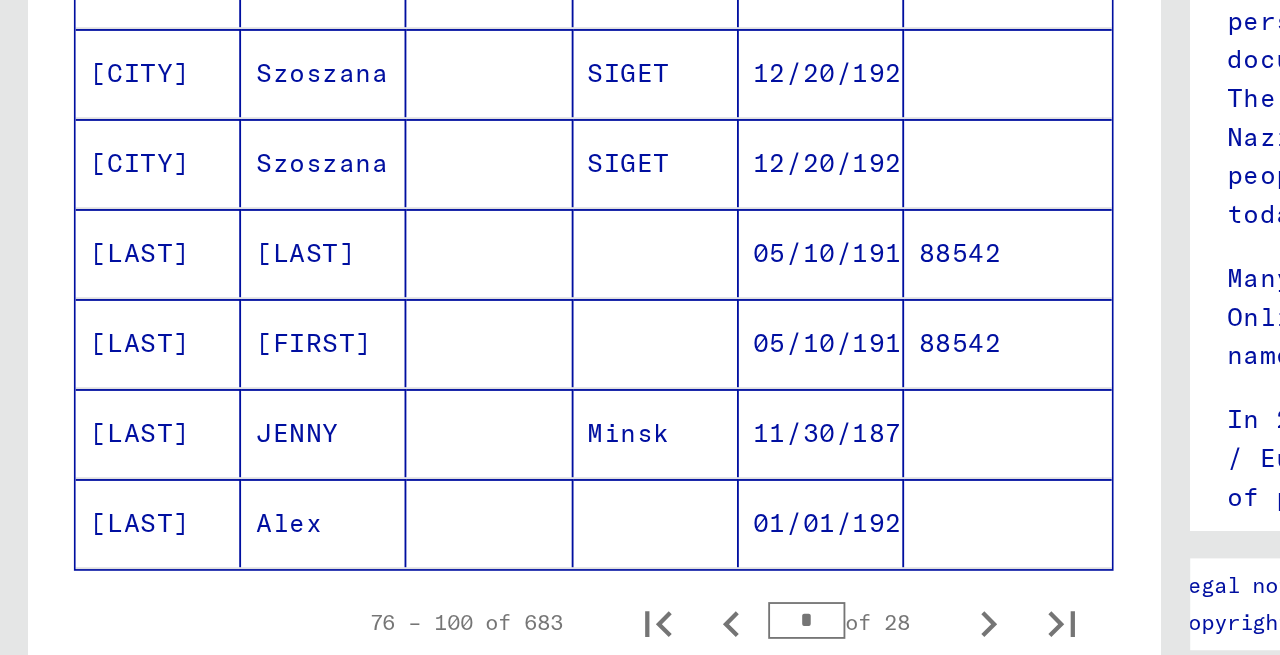 scroll, scrollTop: 1080, scrollLeft: 0, axis: vertical 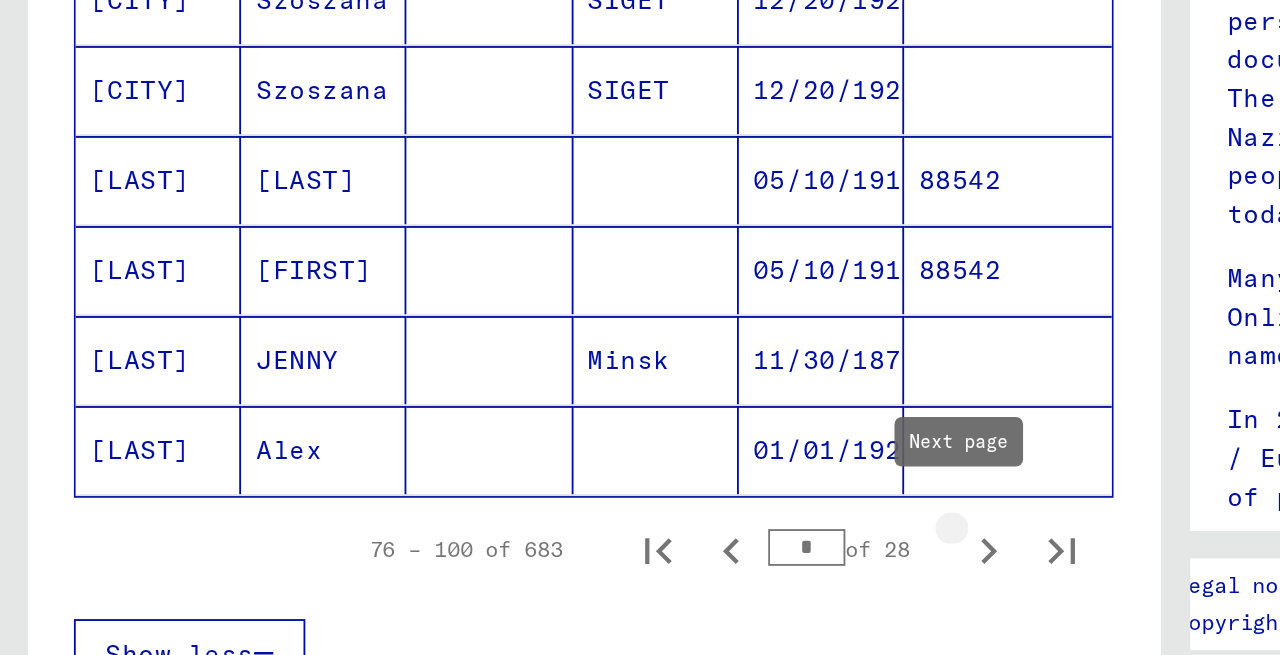 click 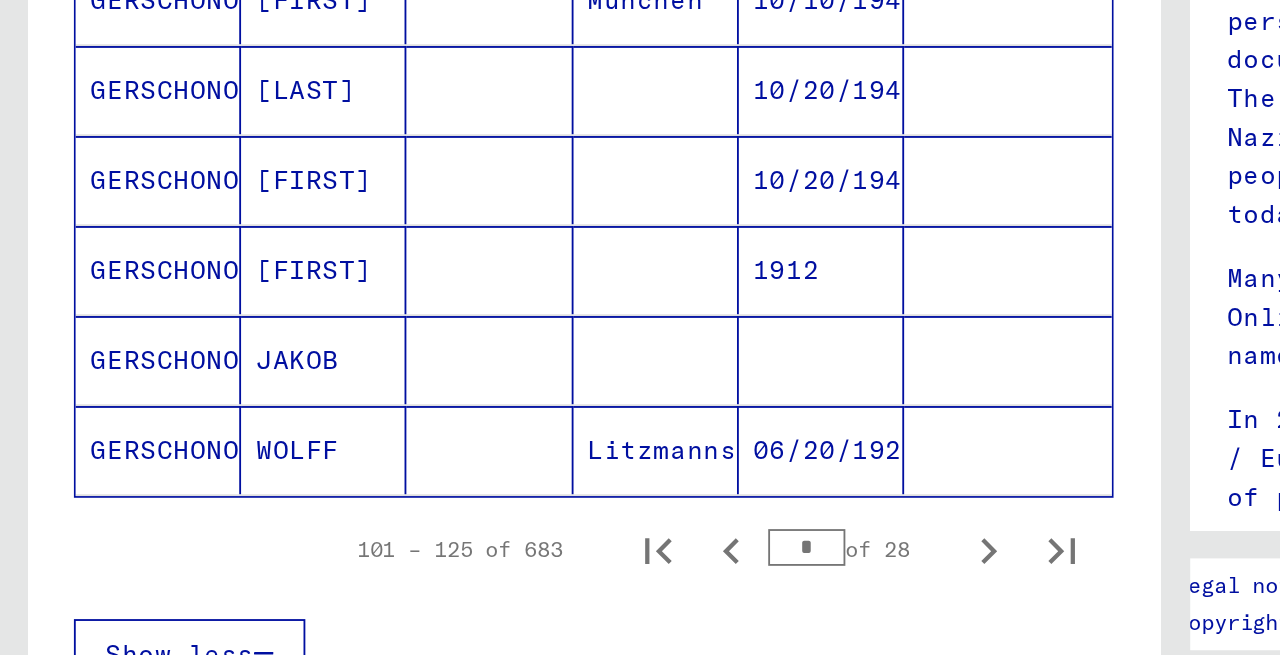 type 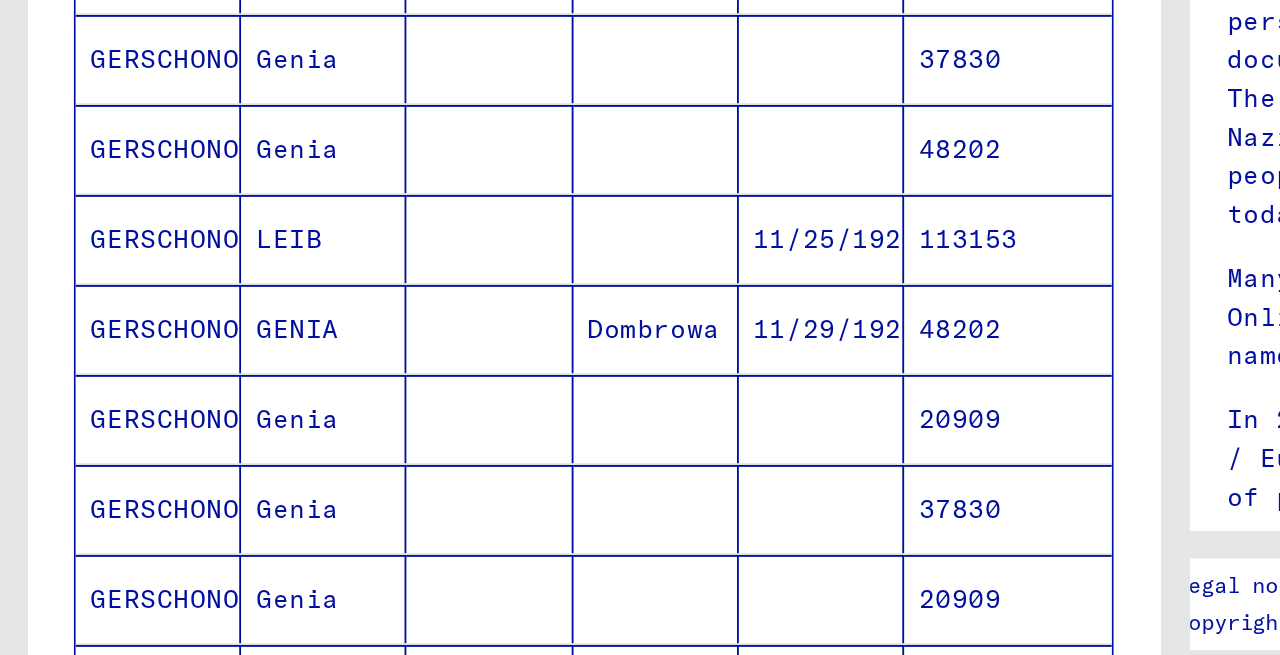 scroll, scrollTop: 0, scrollLeft: 0, axis: both 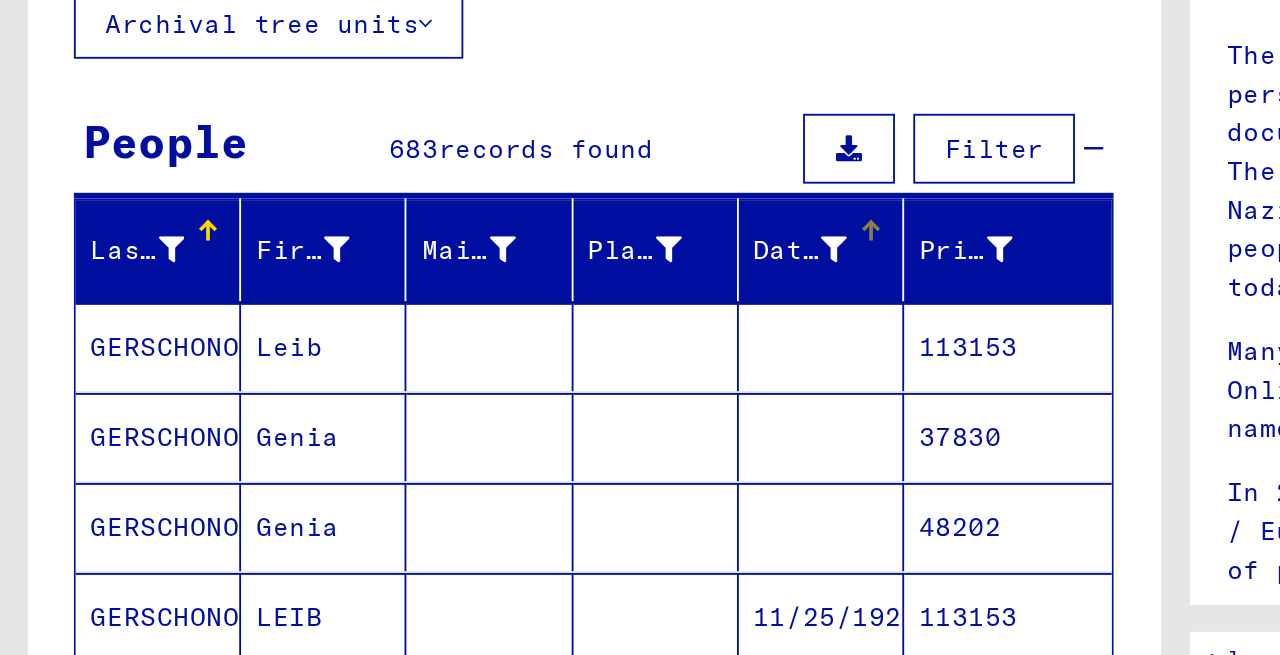 click at bounding box center (454, 376) 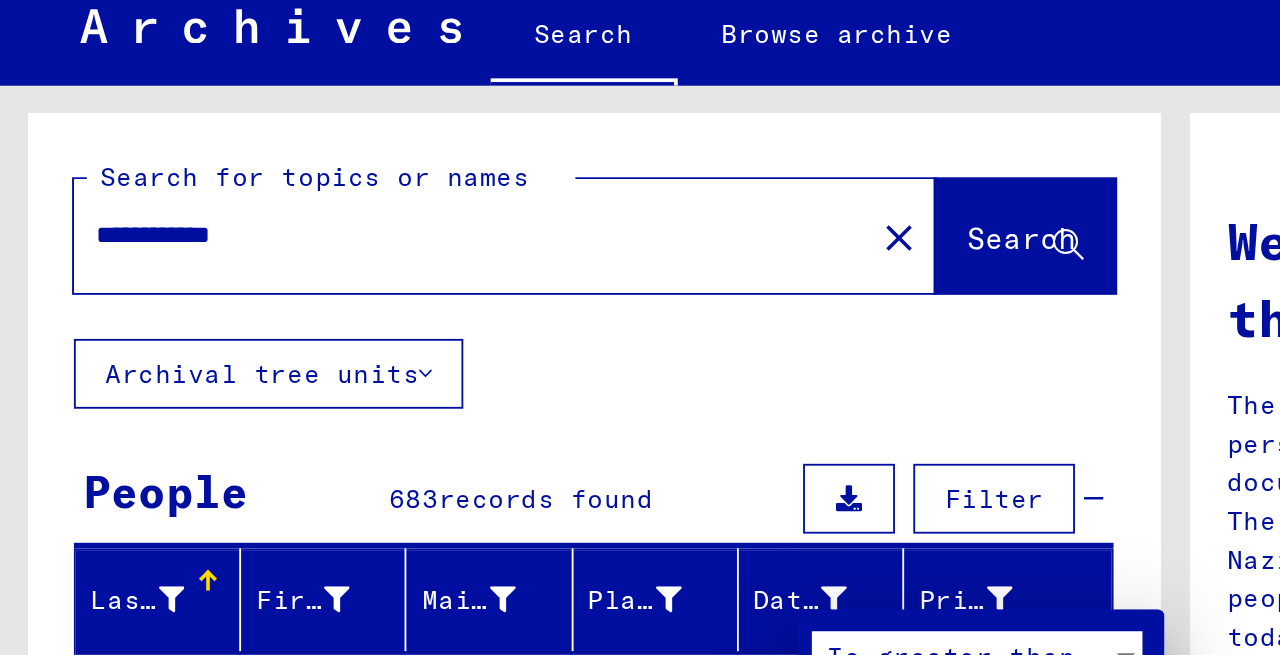 click at bounding box center (640, 327) 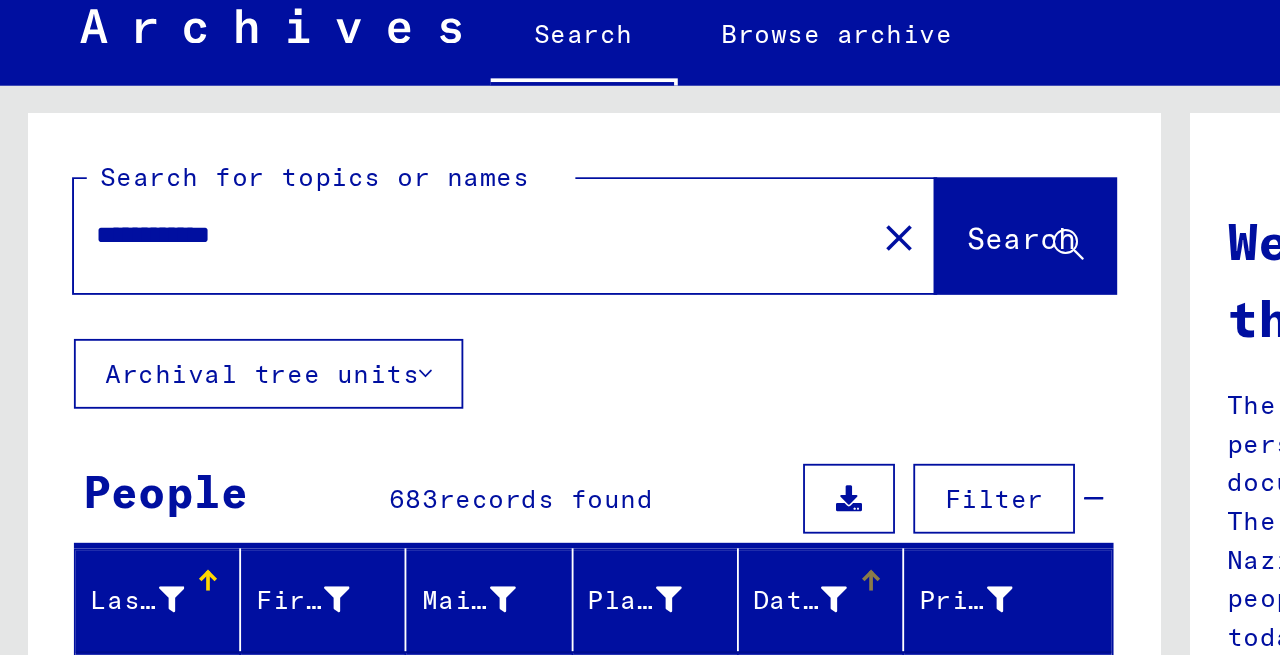 click on "**********" at bounding box center (250, 177) 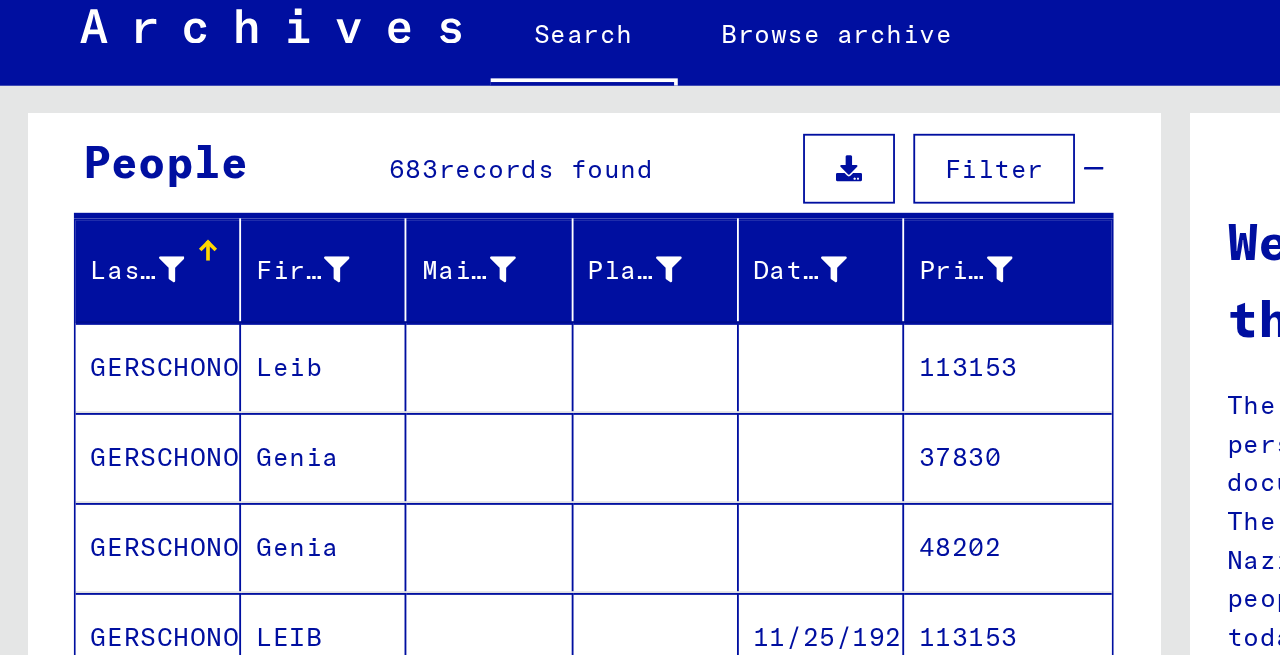 scroll, scrollTop: 180, scrollLeft: 0, axis: vertical 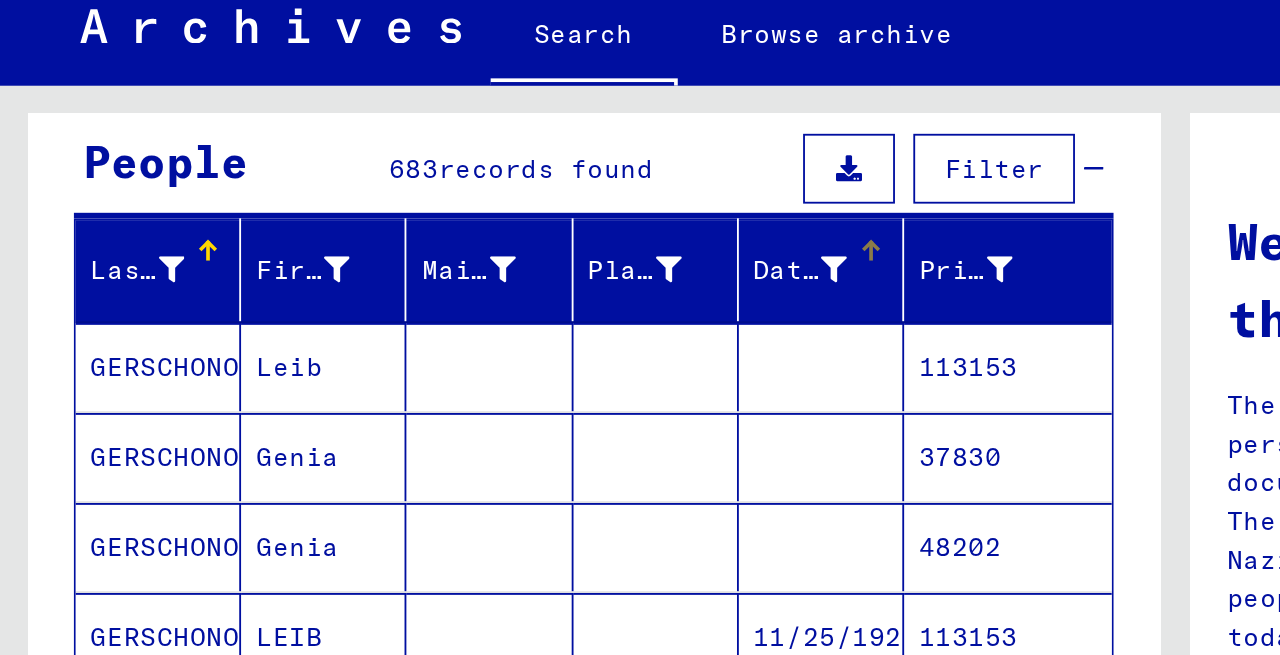 click on "Date of Birth" at bounding box center (450, 196) 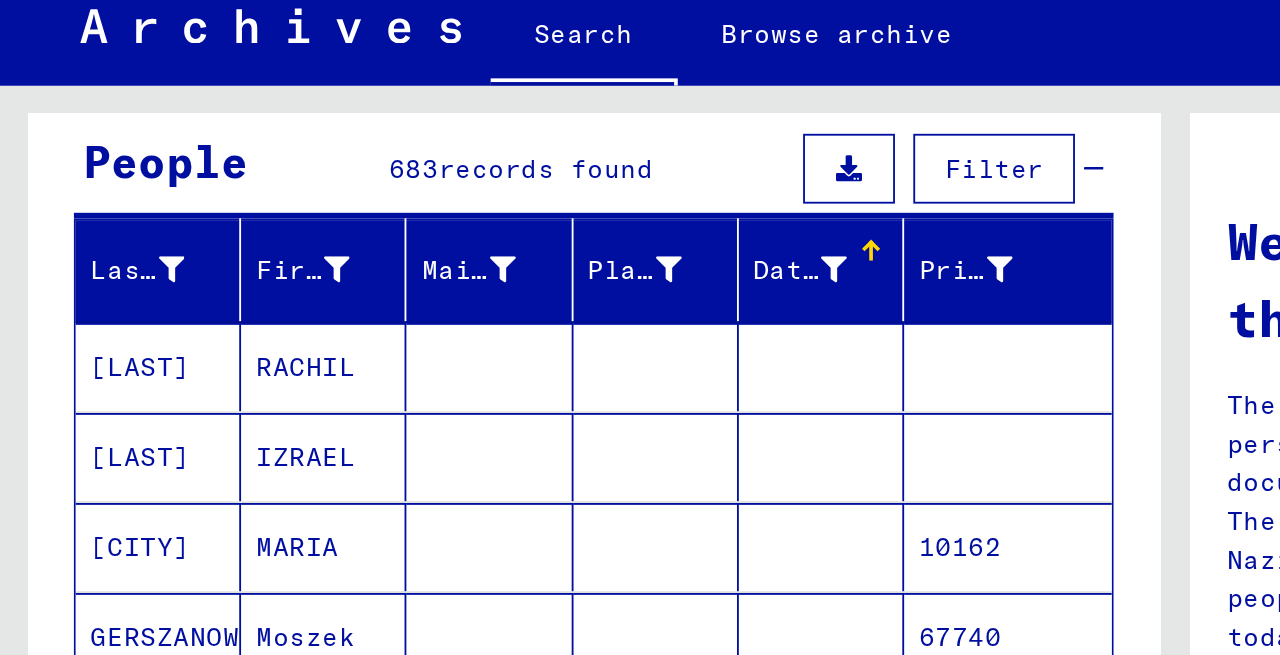 click on "Date of Birth" at bounding box center (435, 196) 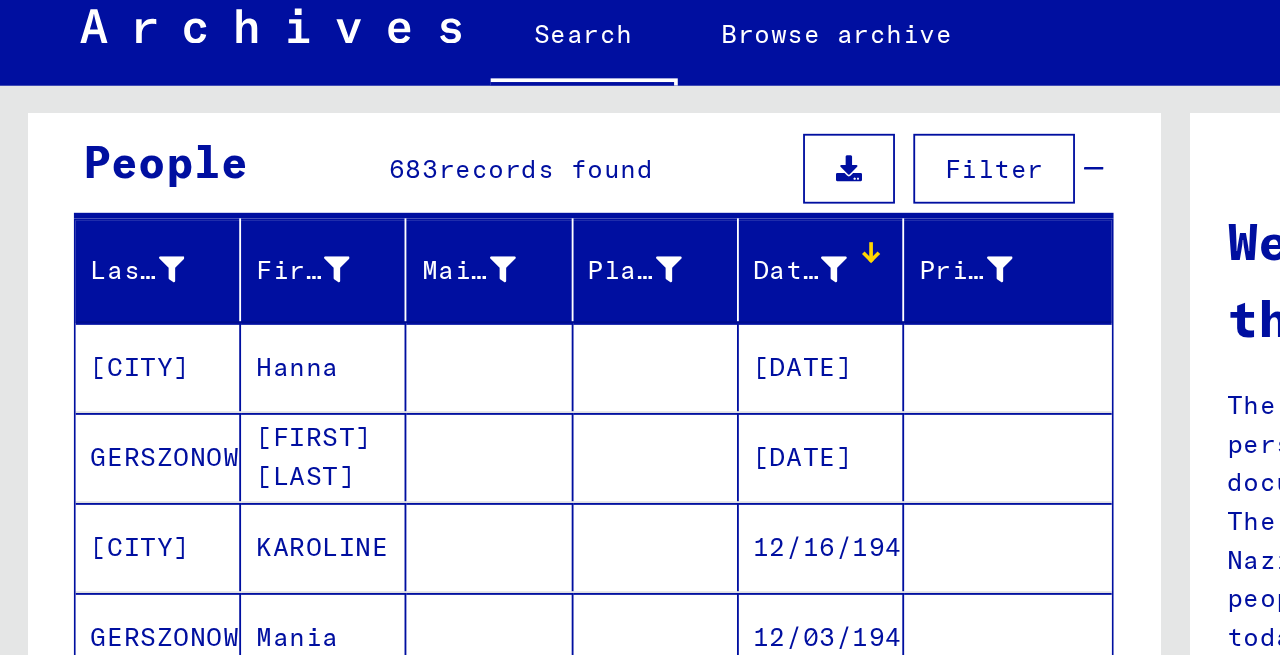 click at bounding box center (454, 196) 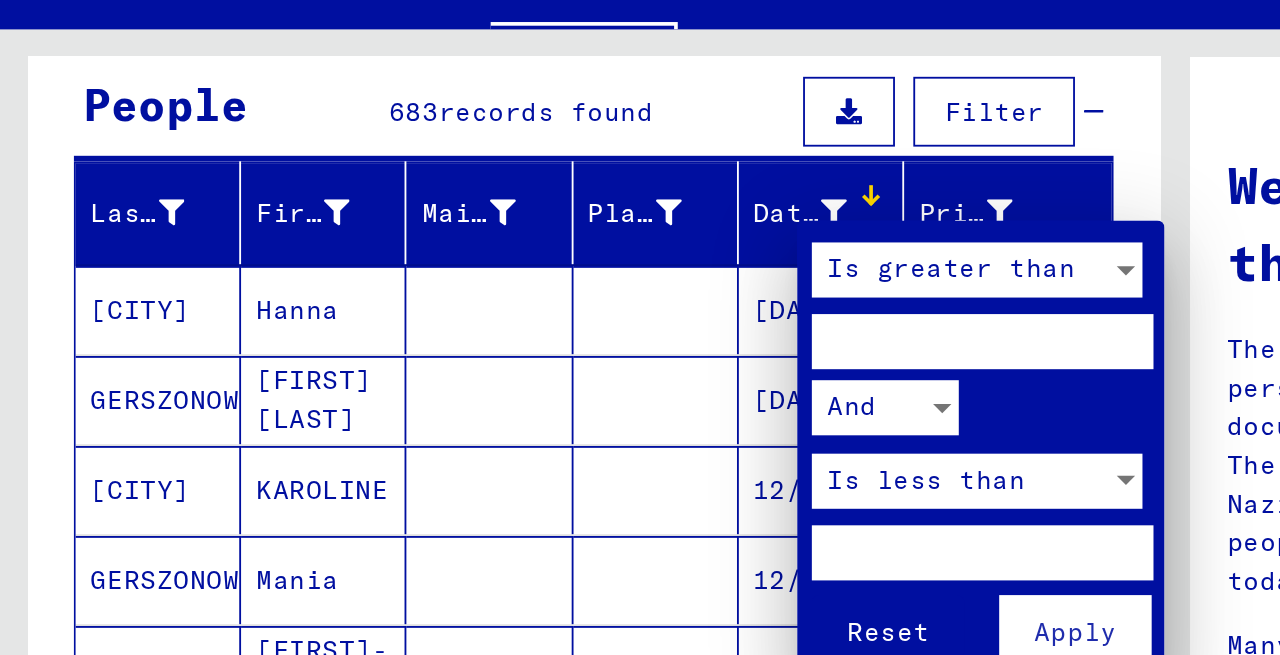 click at bounding box center [534, 266] 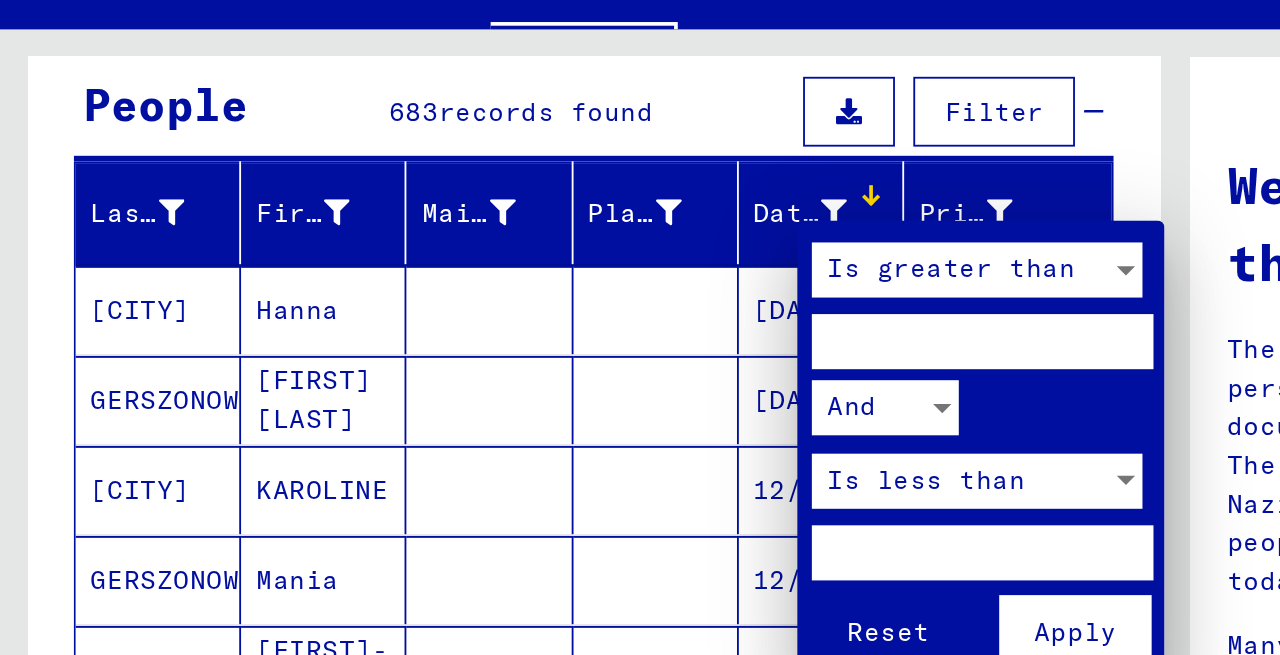 type on "*" 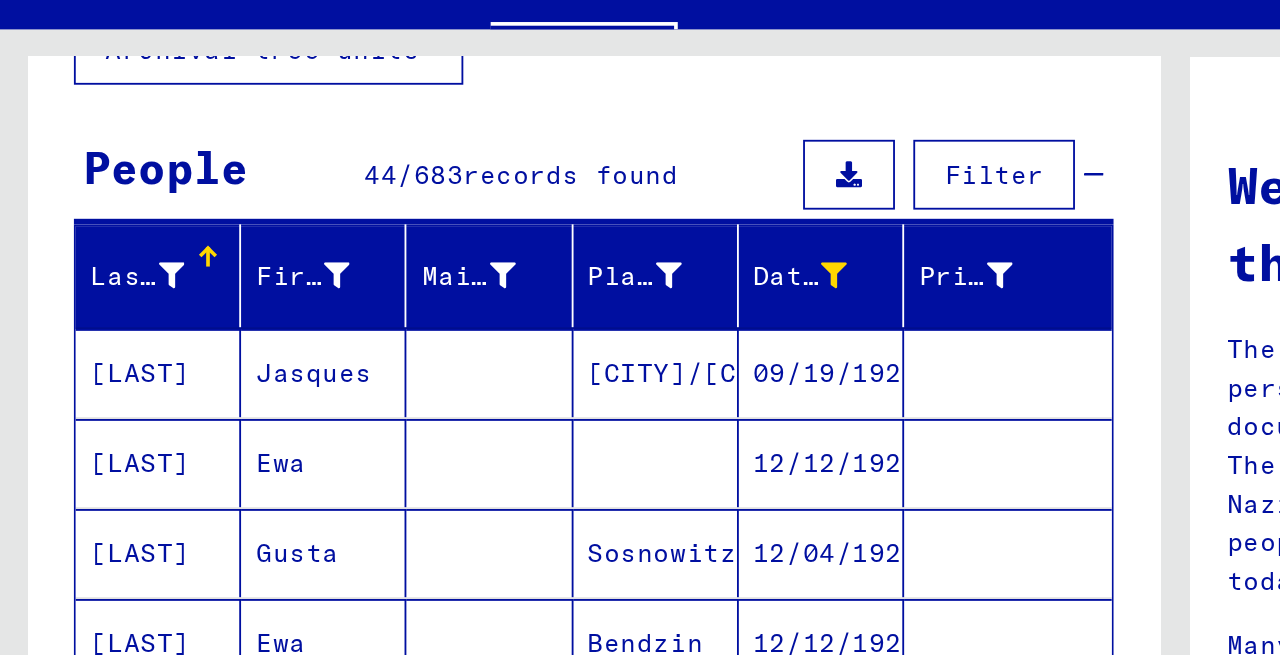 scroll, scrollTop: 180, scrollLeft: 0, axis: vertical 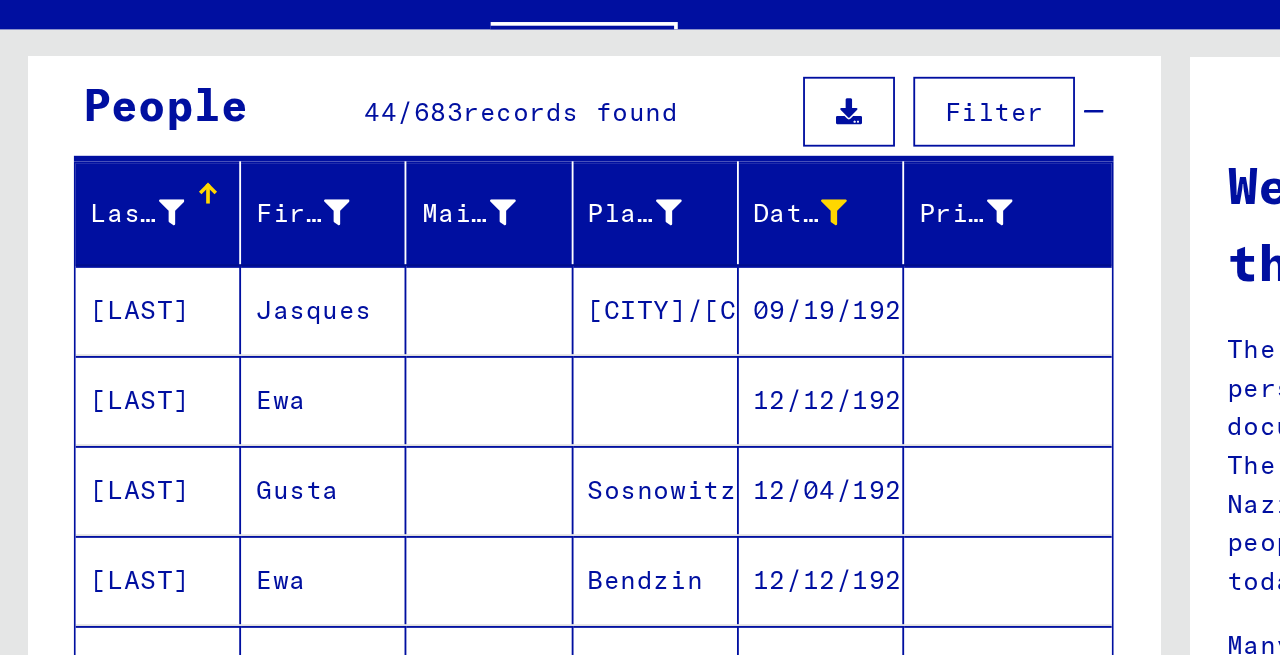 click on "Last Name   First Name   Maiden Name   Place of Birth   Date of Birth   Prisoner #   [LAST]   [FIRST]      [PLACE]   [DATE]      [LAST]   [FIRST]         [DATE]      [LAST]   [FIRST]      [PLACE]   [DATE]      [LAST]   [FIRST]   [LAST]   [PLACE]   [DATE]     Show all search results  Signature Last Name First Name Maiden Name Place of Birth Date of Birth Prisoner # Father (adoptive father) Mother (adoptive mother) Religion Nationality Occupaton Place of incarceration Date of decease Last residence Last residence (Country) Last residence (District) Last residence (Province) Last residence (Town) Last residence (Part of town) Last residence (Street) Last residence (House number) [NUMBER] - Nationality/origin of person listed : French [FIRST] [PLACE] [DATE] [NUMBER] - Information of various kind [FIRST] [DATE] [NUMBER] - Lists of names of the town of Bayreuth [FIRST] [FIRST] [FIRST]" at bounding box center (323, 356) 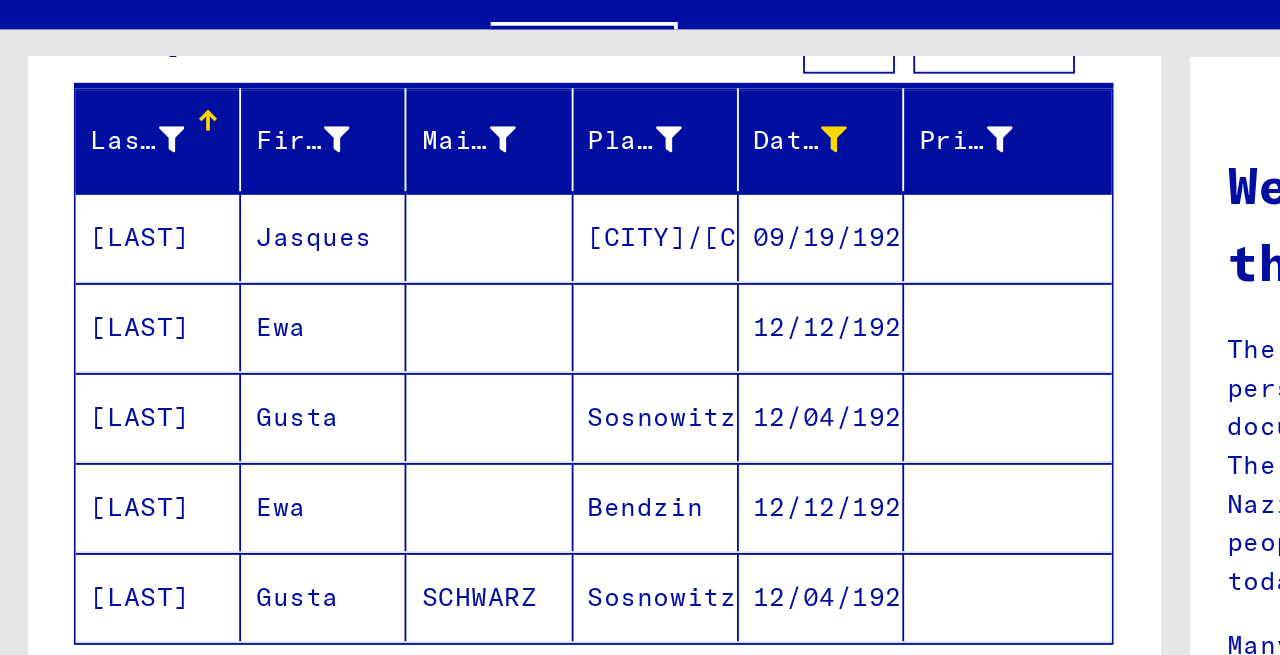 scroll, scrollTop: 260, scrollLeft: 0, axis: vertical 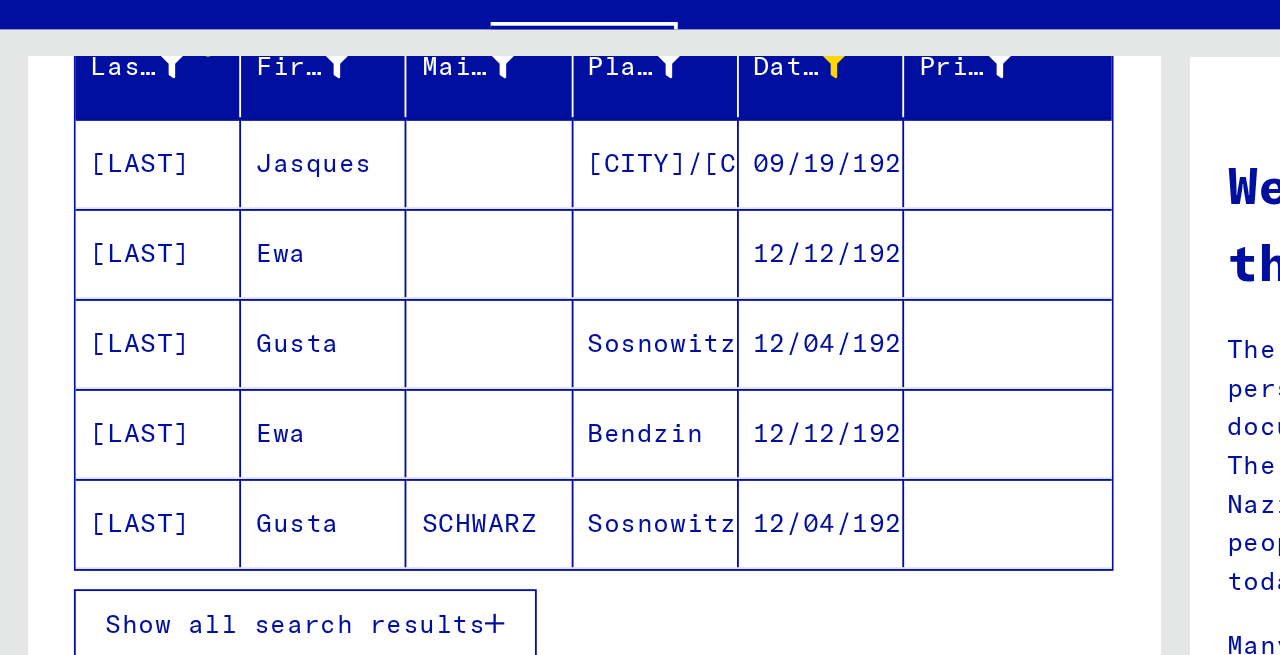 click on "Show all search results" at bounding box center [160, 420] 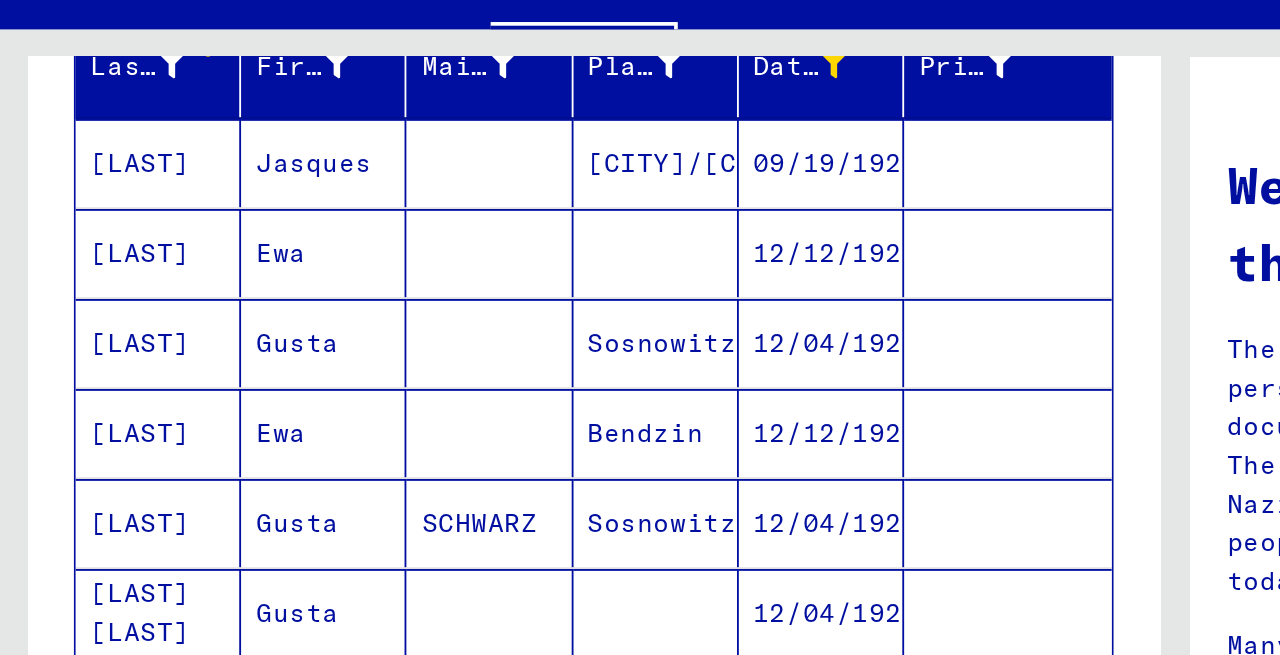 click on "Last Name   First Name   Maiden Name   Place of Birth   Date of Birth   Prisoner #   [LAST]   [FIRST]      [CITY]   [DATE]      [LAST]   [FIRST]         [DATE]      [LAST]   [FIRST]      [CITY]   [DATE]      [LAST]   [FIRST]      [CITY]   [DATE]      [LAST] [LAST]   [FIRST]         [DATE]      [LAST]   [FIRST]         [DATE]      [LAST]   [FIRST]         [DATE]      [LAST]   [FIRST]         [DATE]      [LAST]   [FIRST]         [DATE]      [LAST]   [FIRST]         [DATE]      [LAST]   [FIRST]      [CITY]   [DATE]   [NUMBER]   [LAST]   [FIRST]         [DATE]   [NUMBER]   [LAST]   [FIRST]      [CITY]   [DATE]   [NUMBER]   [LAST]   [FIRST]      [CITY]   [DATE]   [NUMBER]   [LAST]   [FIRST]         [DATE]      [LAST]   [FIRST]         [DATE]      [LAST]   [FIRST]        *" at bounding box center (323, 794) 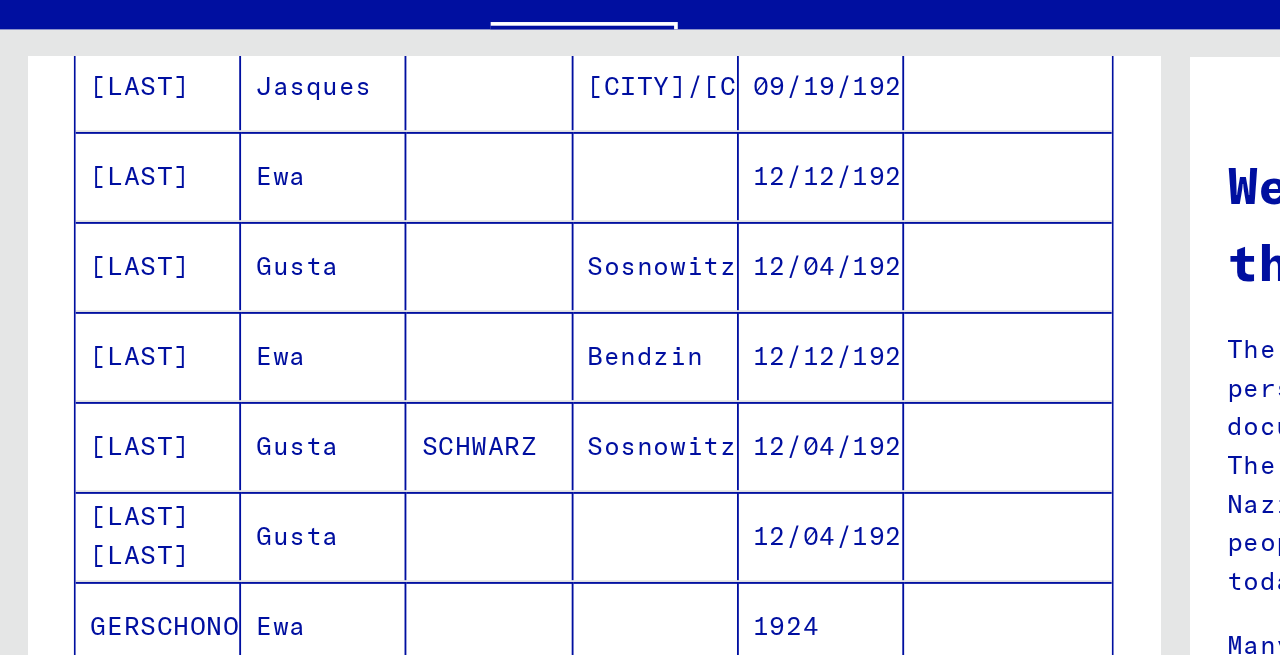 scroll, scrollTop: 300, scrollLeft: 0, axis: vertical 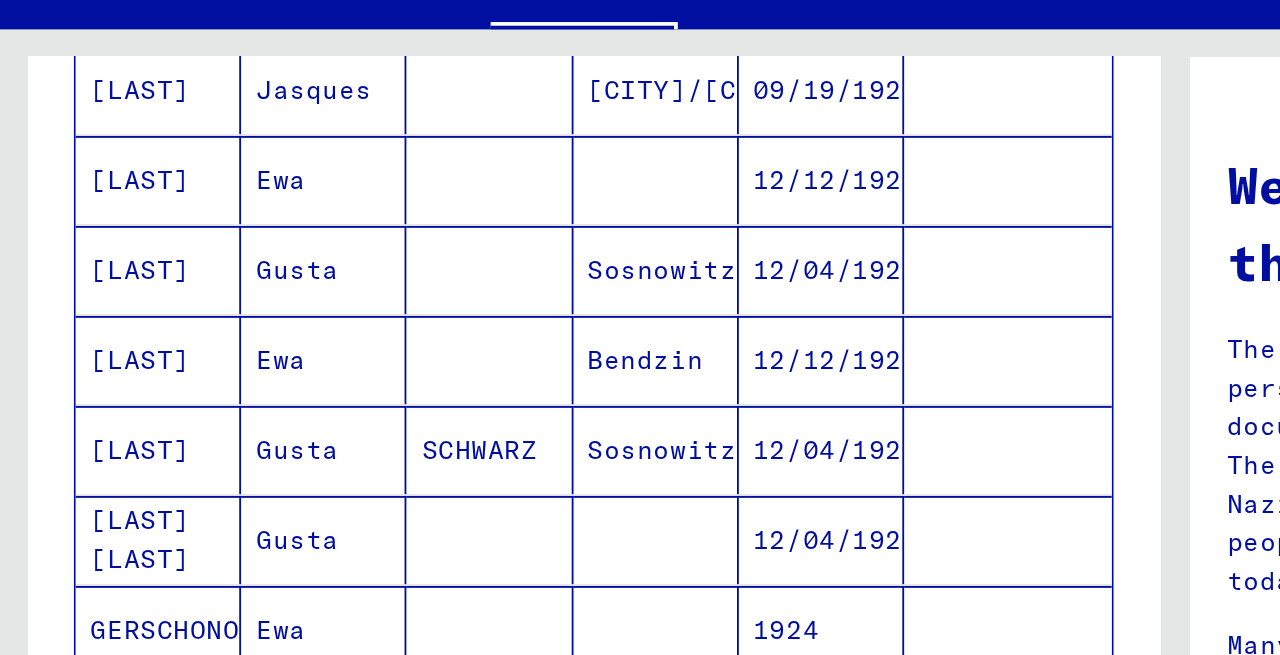 click on "[LAST]" at bounding box center [86, 374] 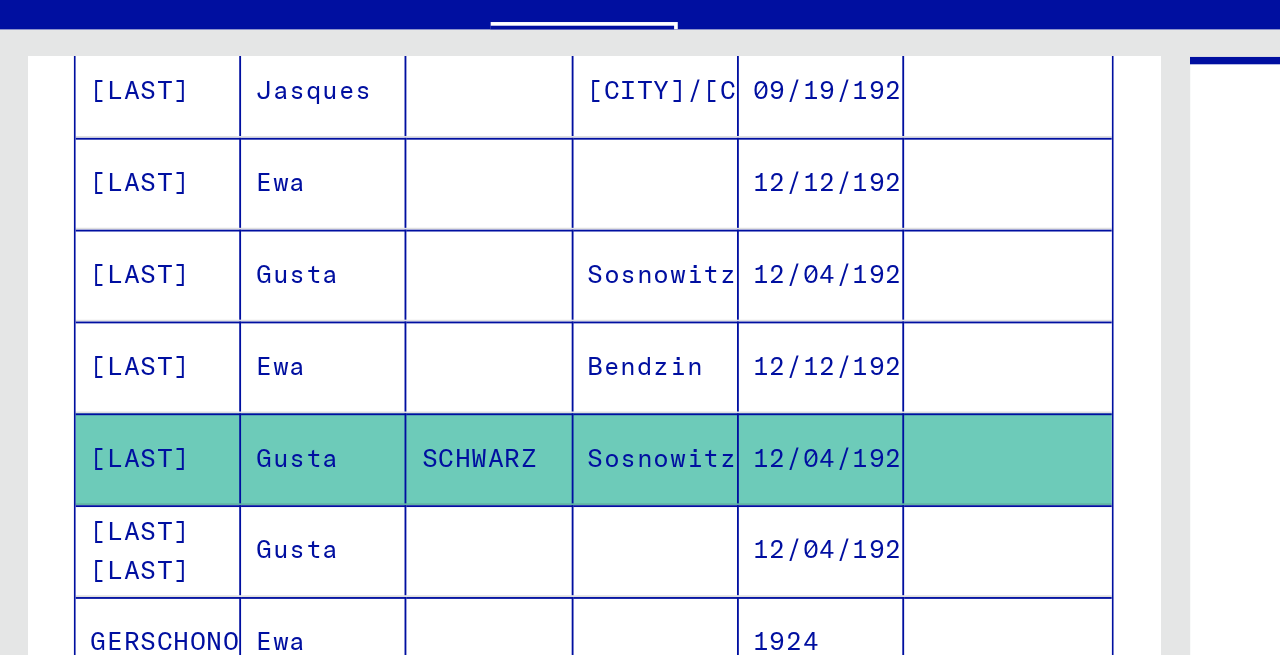 scroll, scrollTop: 301, scrollLeft: 0, axis: vertical 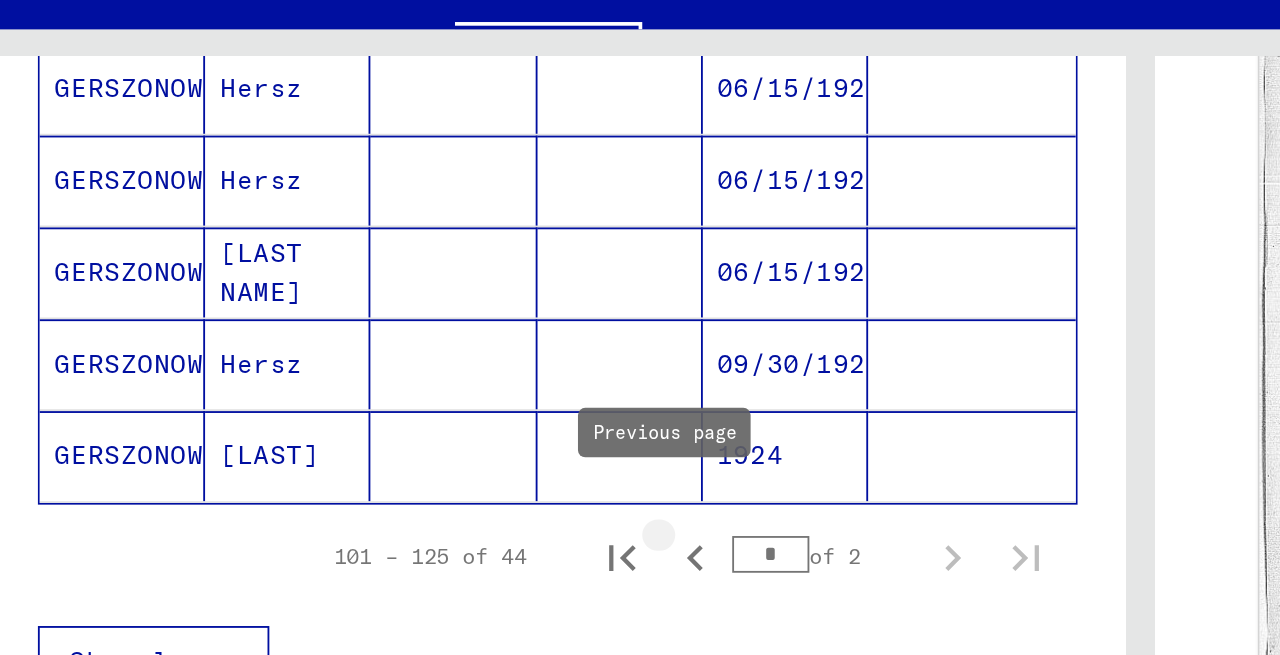 click 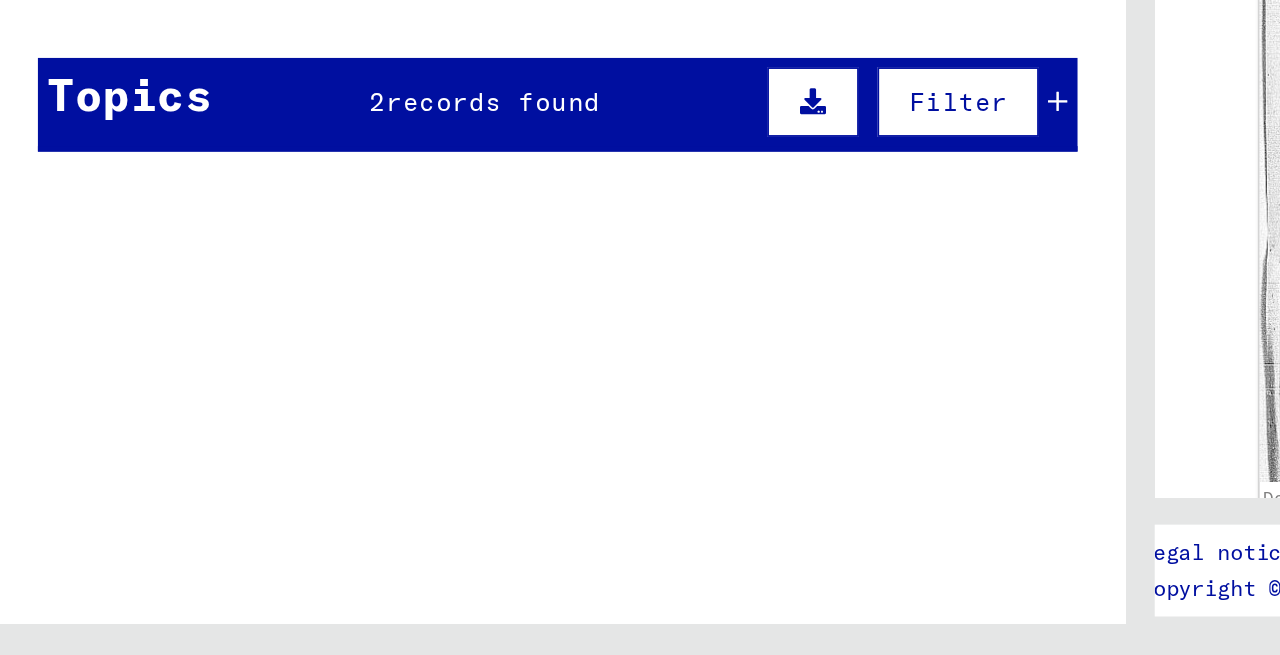 type 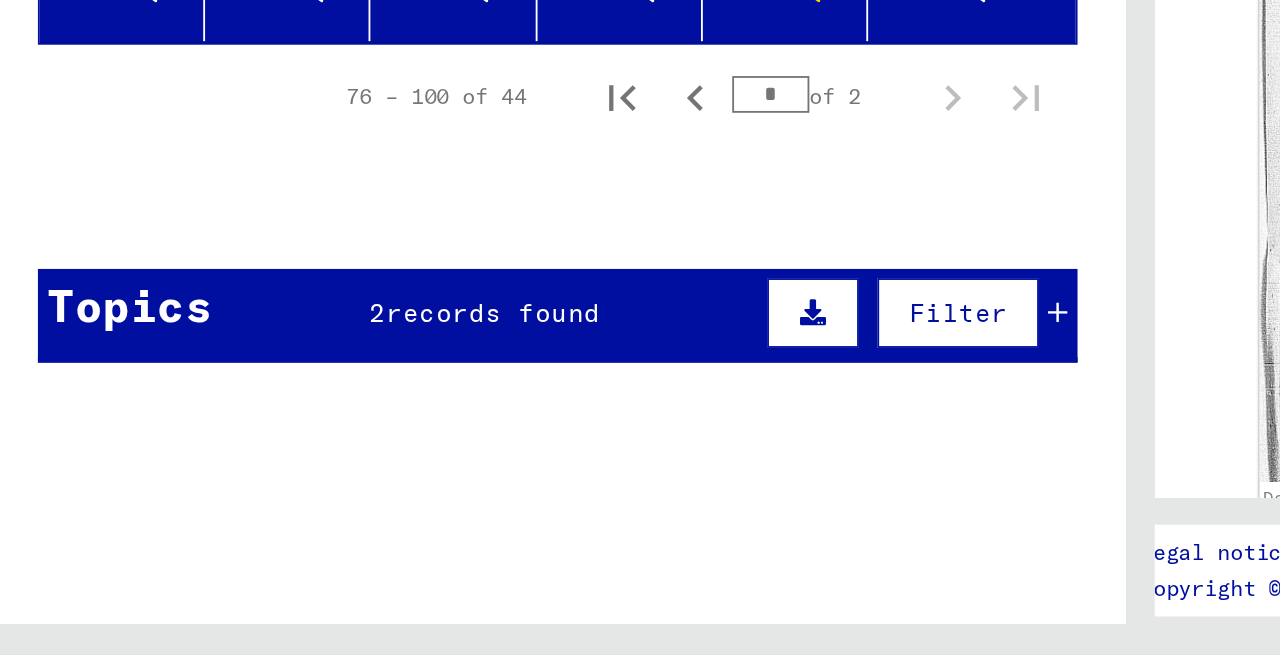 scroll, scrollTop: 0, scrollLeft: 0, axis: both 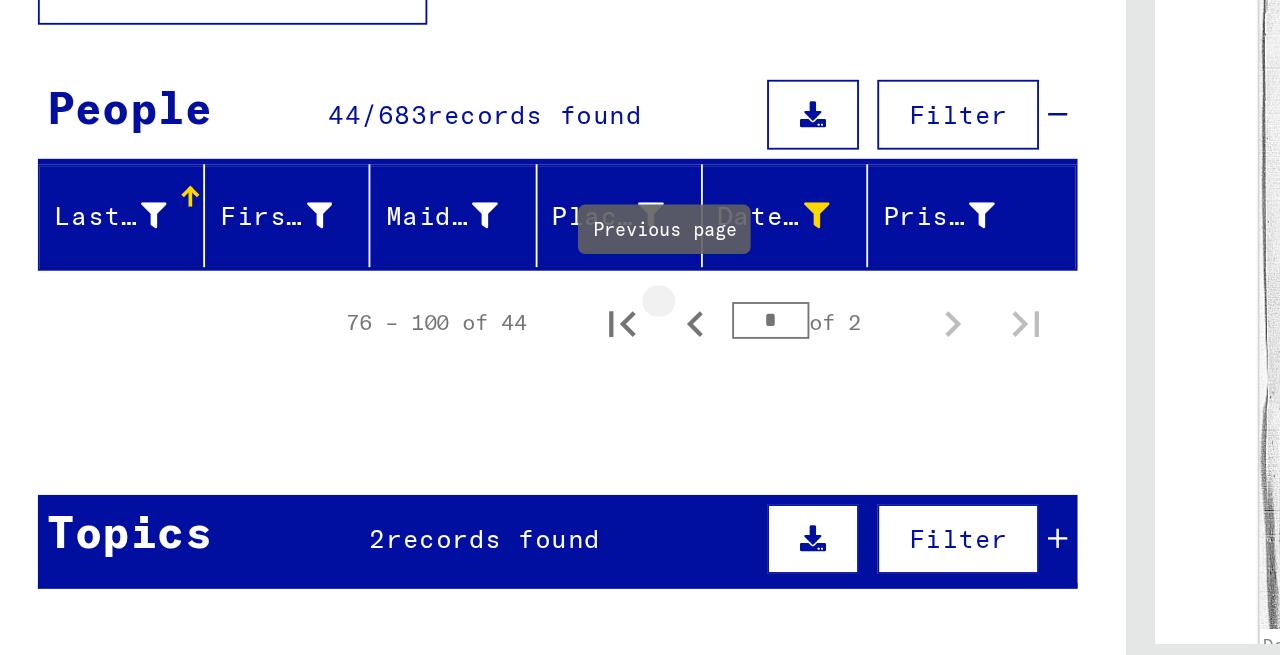 click 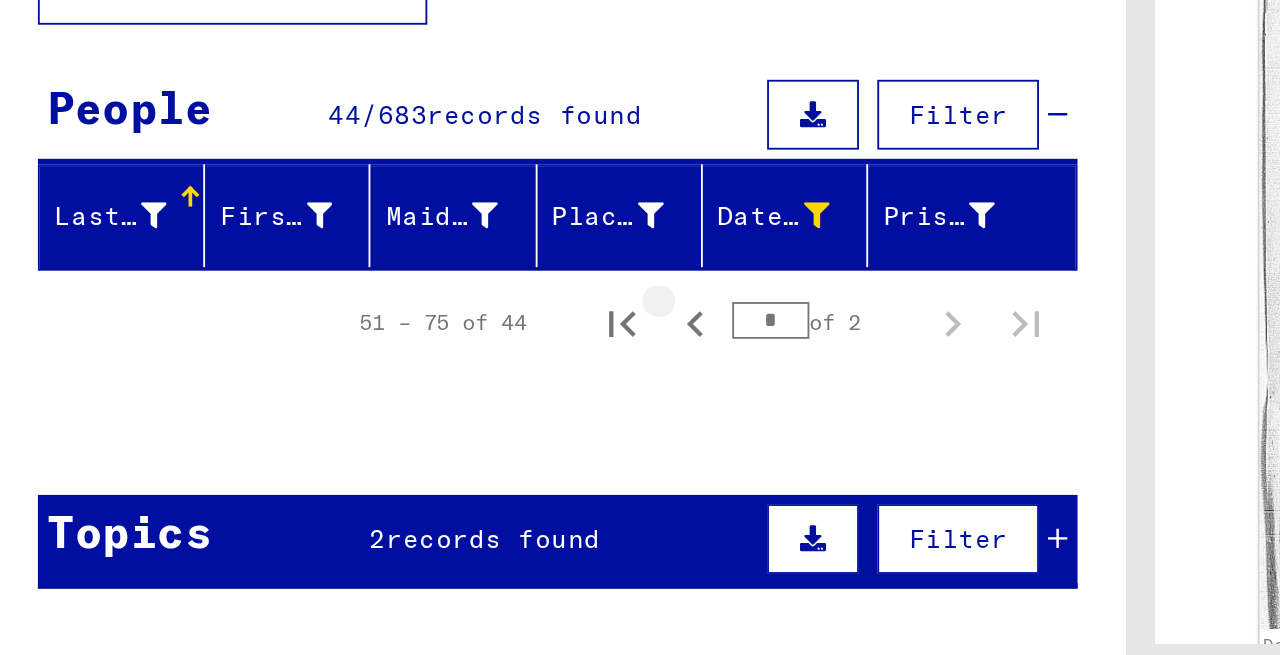 click 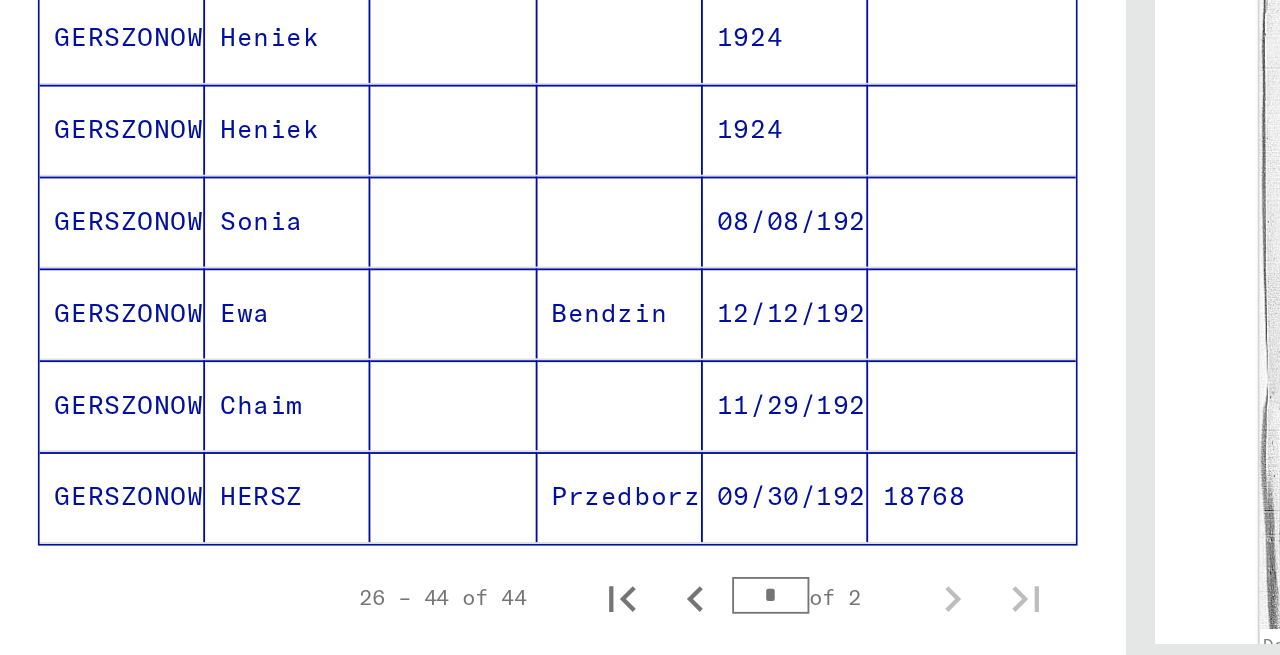 scroll, scrollTop: 880, scrollLeft: 0, axis: vertical 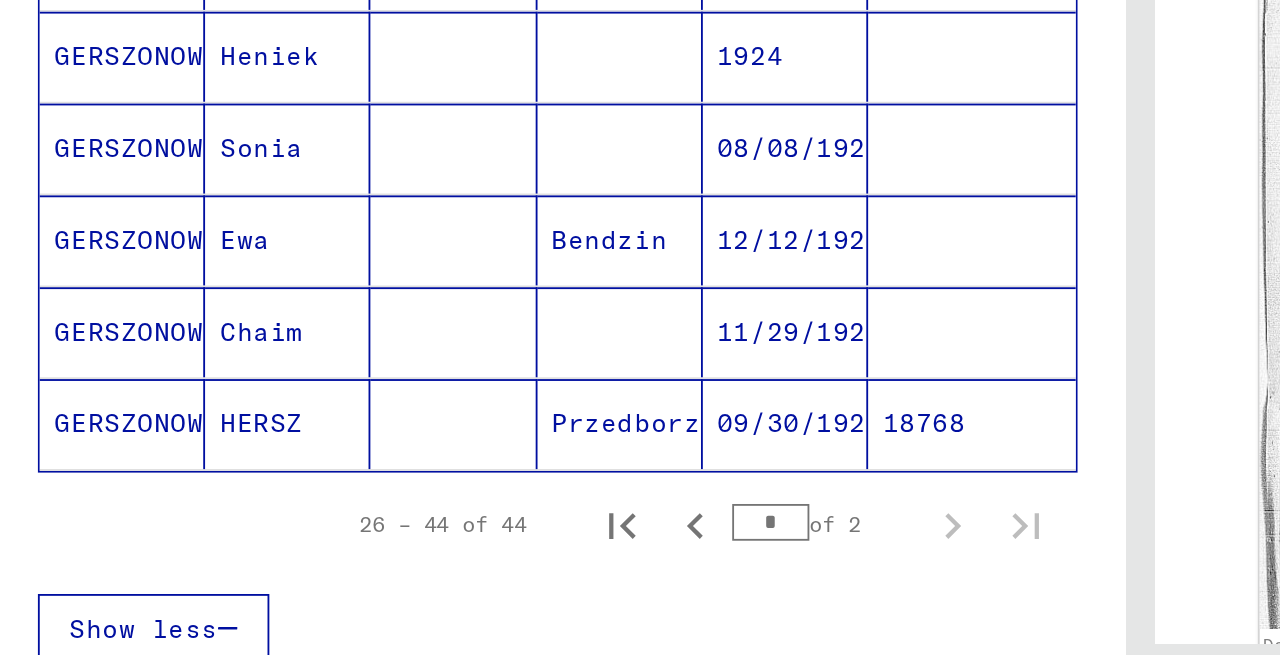 click on "GERSZONOWICZ" at bounding box center (86, 399) 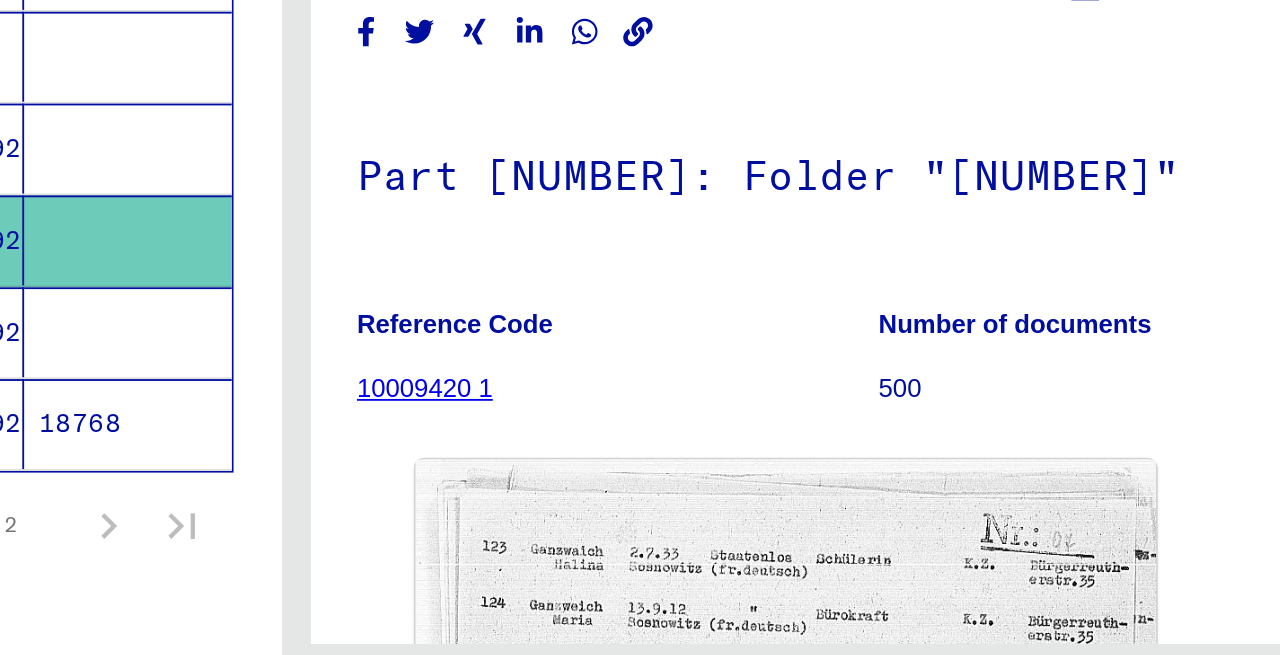 scroll, scrollTop: 0, scrollLeft: 0, axis: both 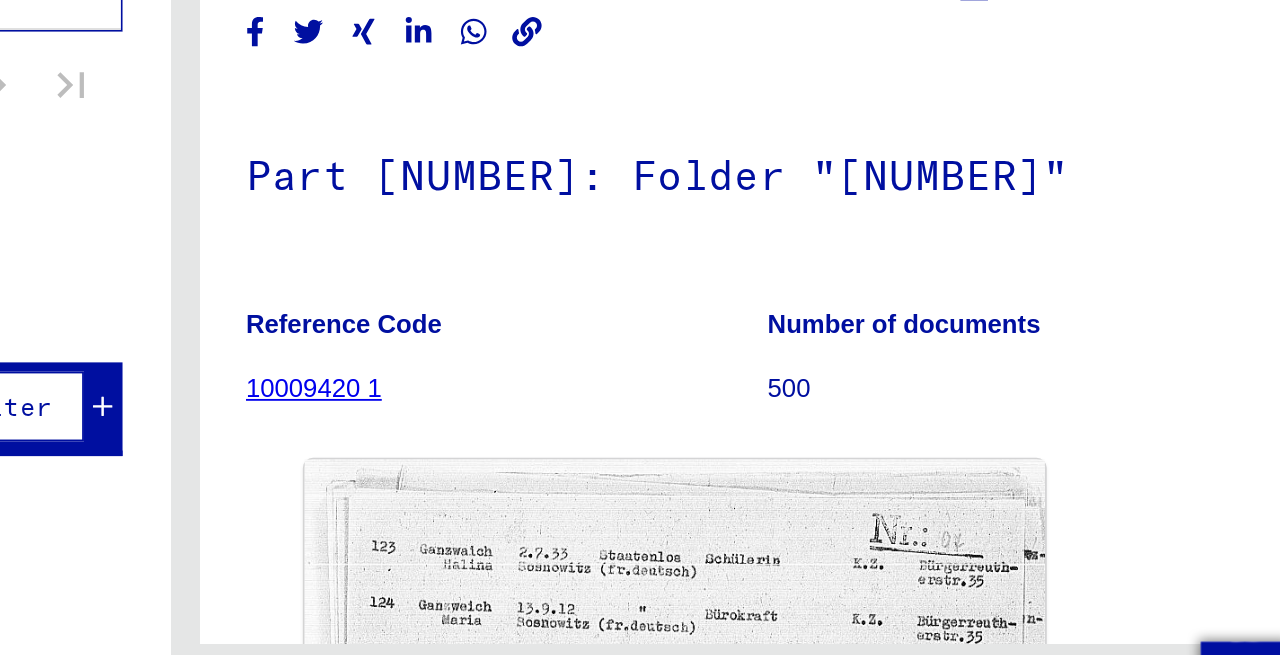 click on "Reference Code" 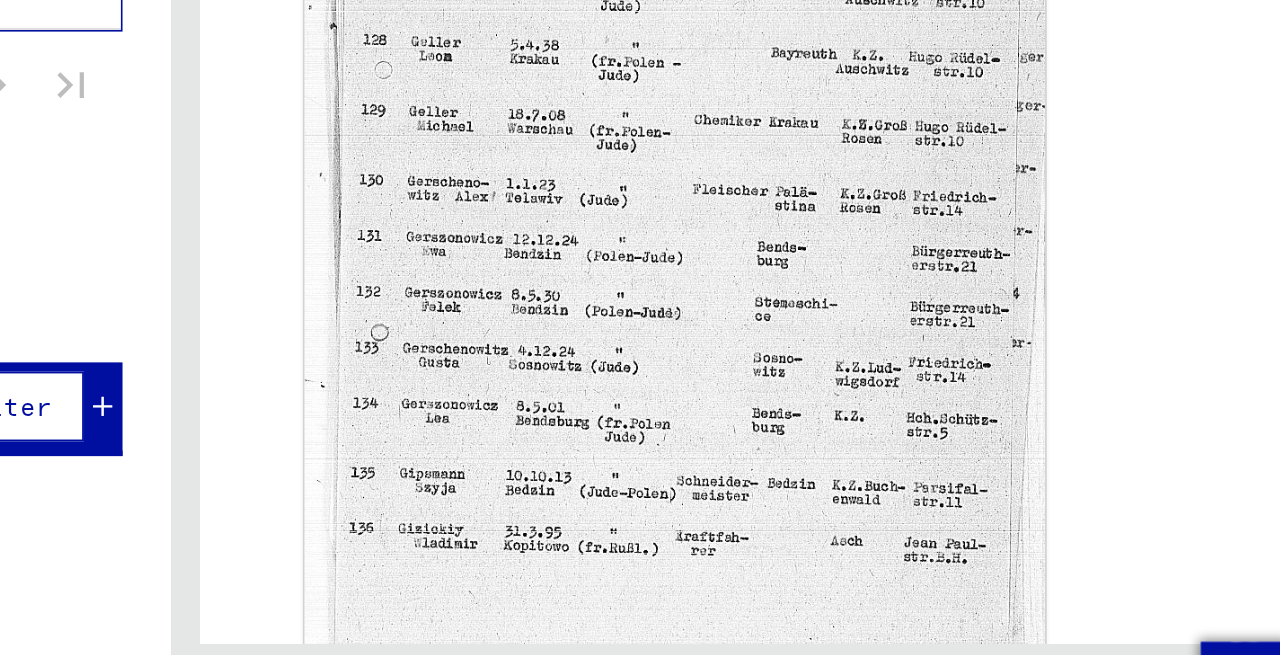 scroll, scrollTop: 440, scrollLeft: 0, axis: vertical 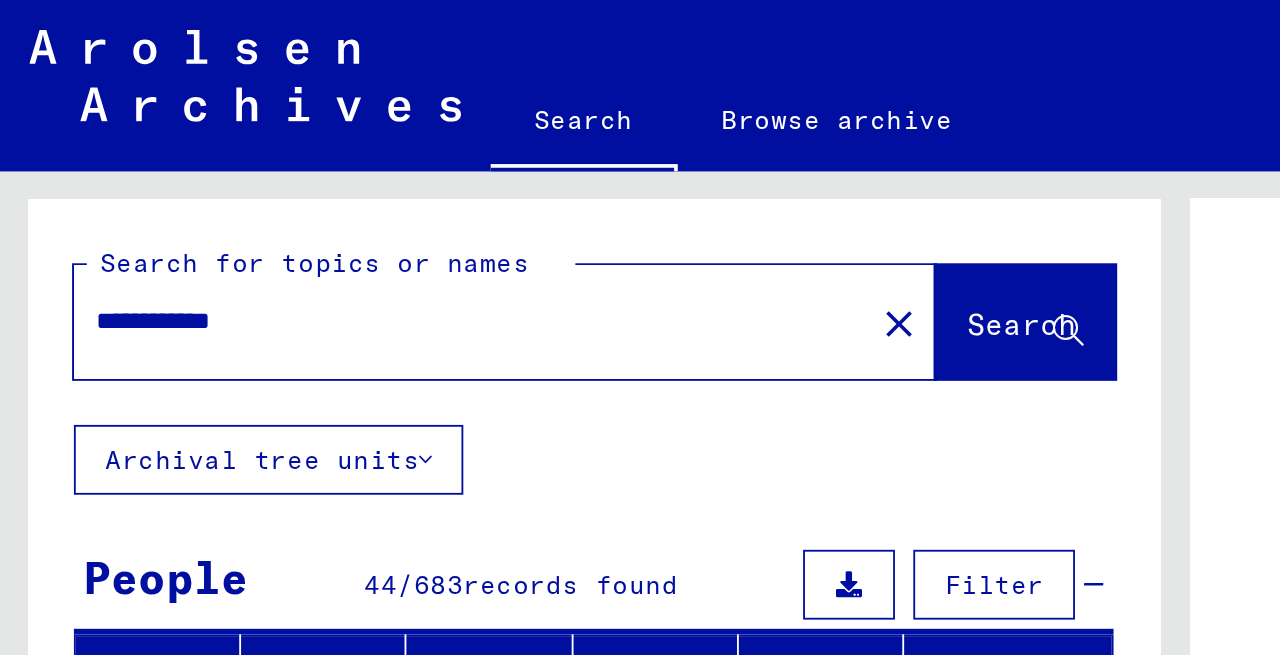 click on "**********" at bounding box center [256, 177] 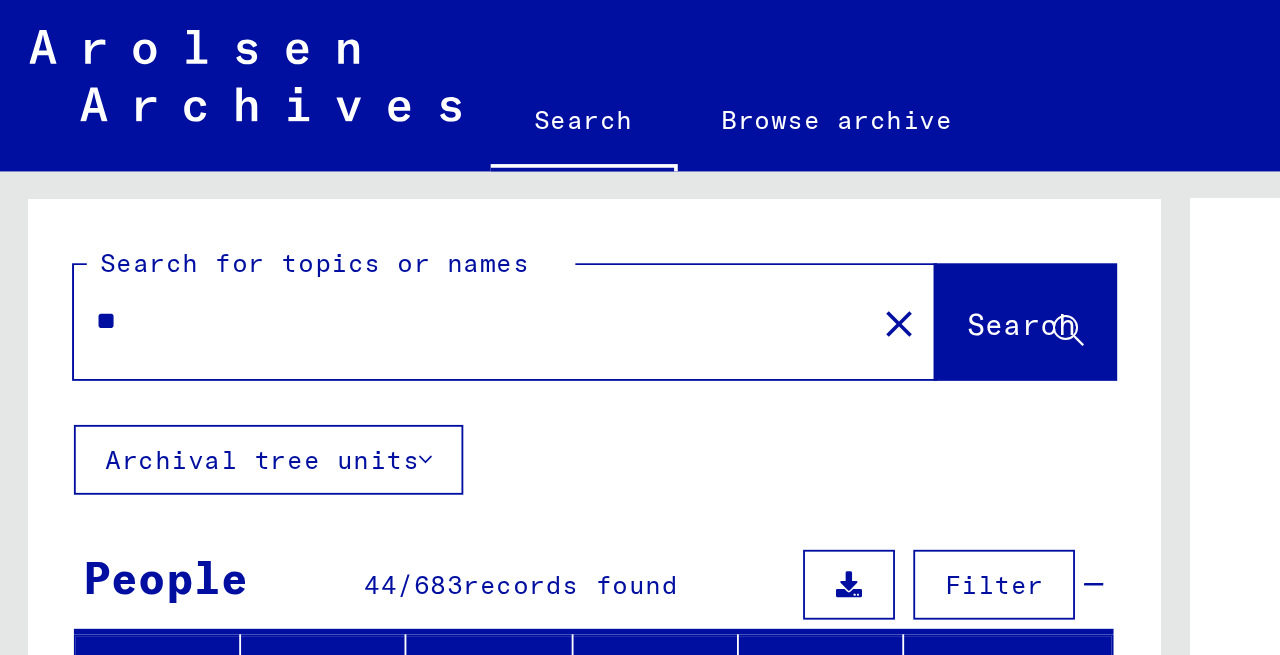 type on "*" 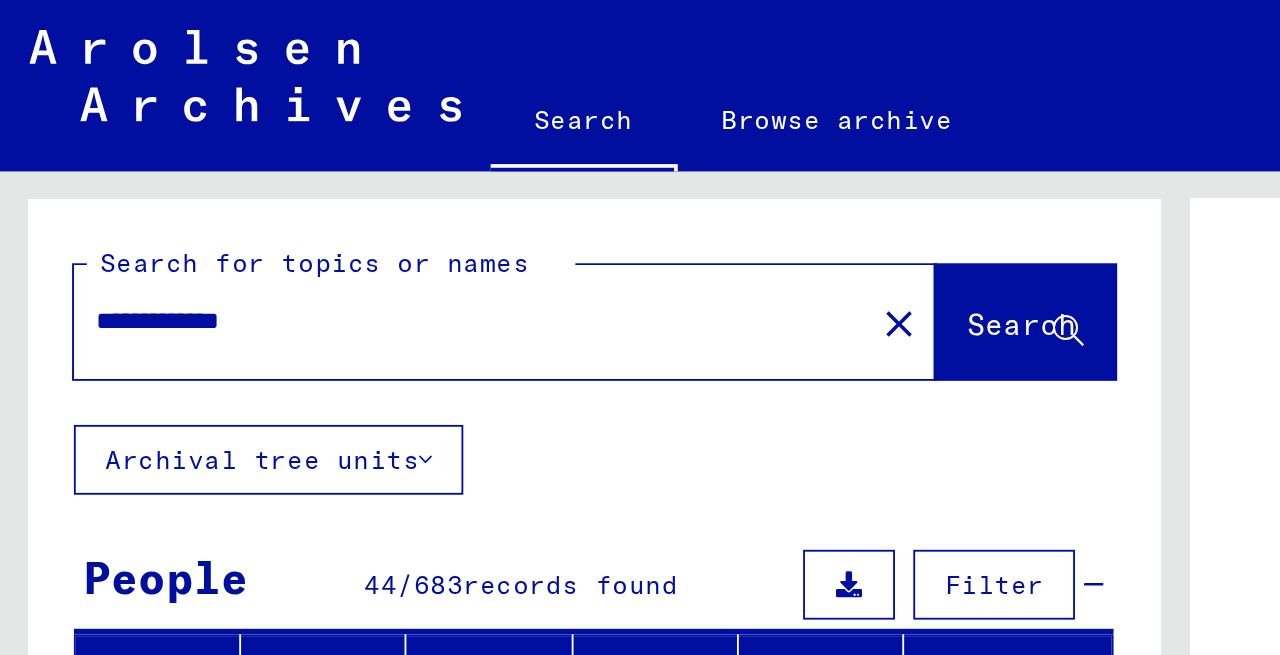 type on "**********" 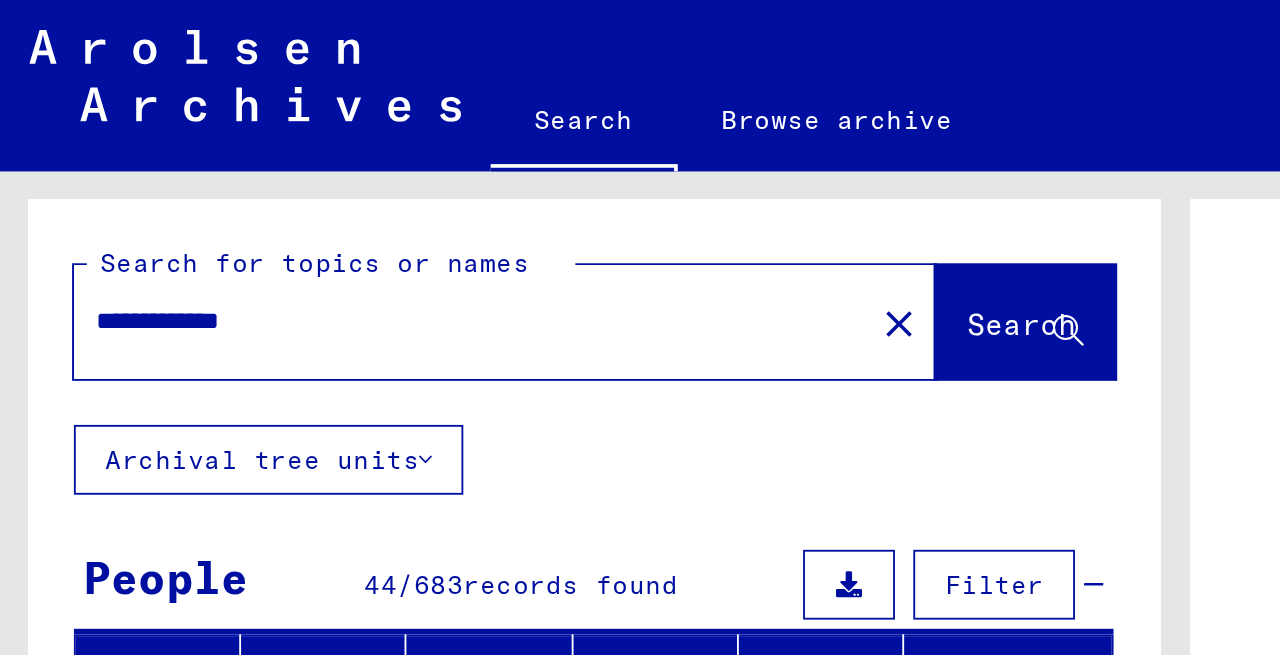 scroll, scrollTop: 0, scrollLeft: 0, axis: both 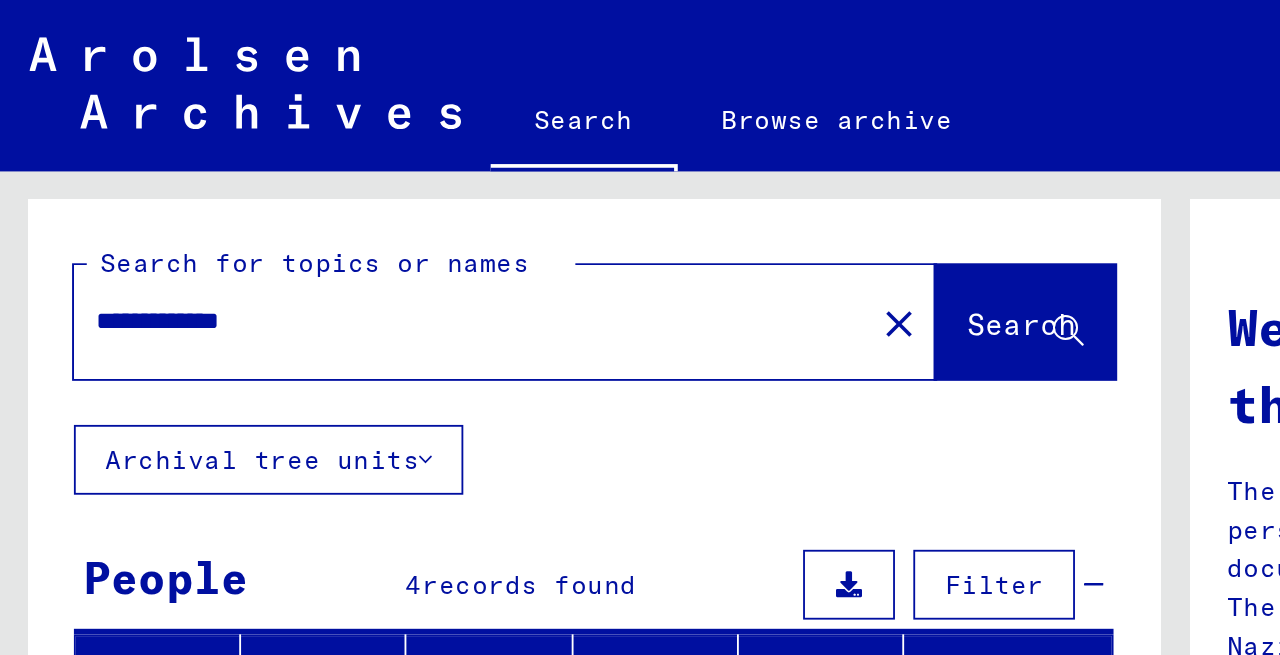click on "Archival tree units" 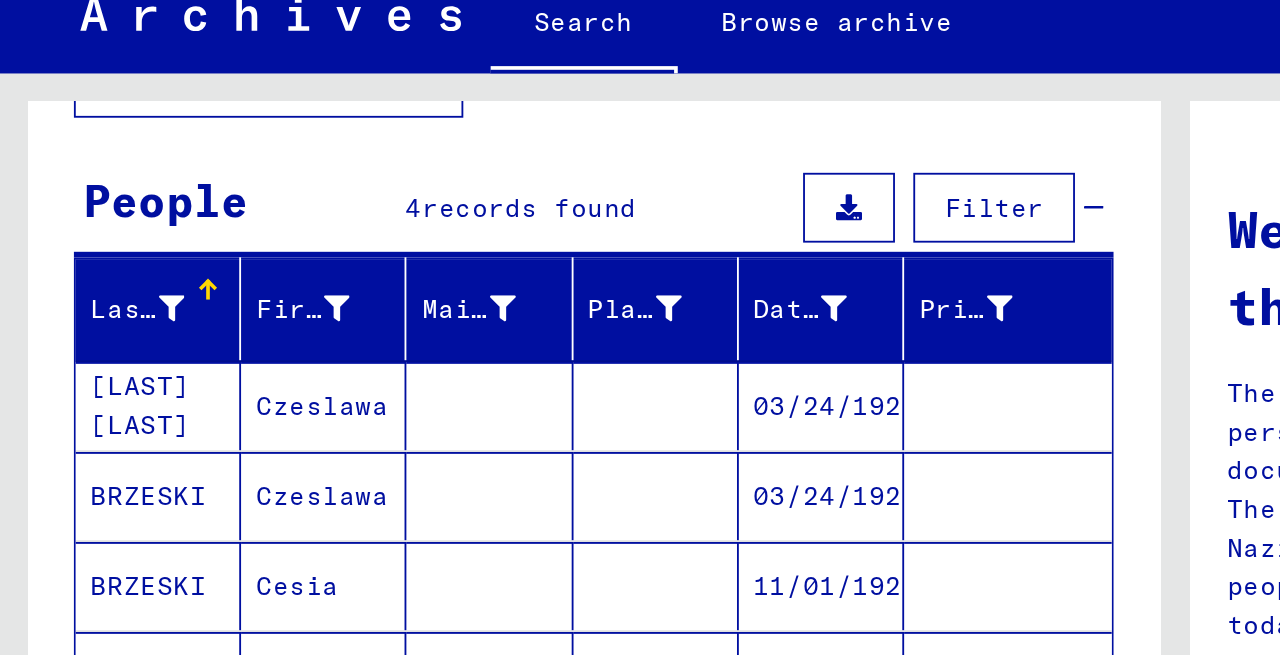 scroll, scrollTop: 154, scrollLeft: 0, axis: vertical 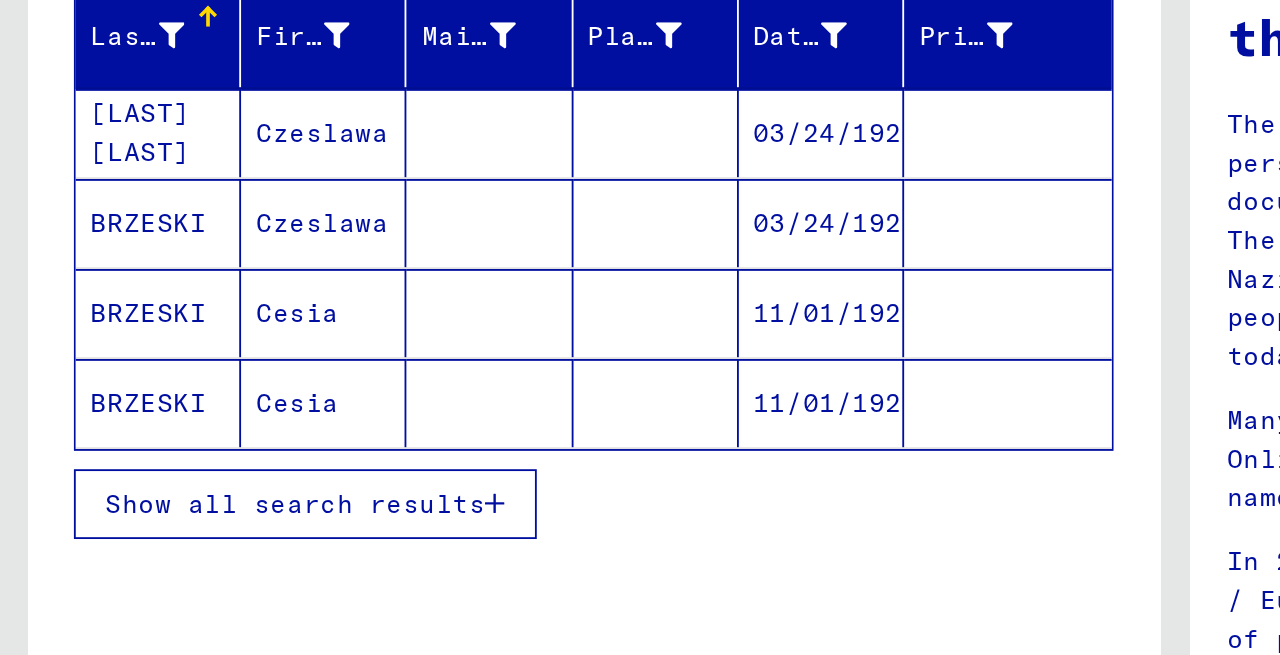 click on "BRZESKI" at bounding box center (86, 422) 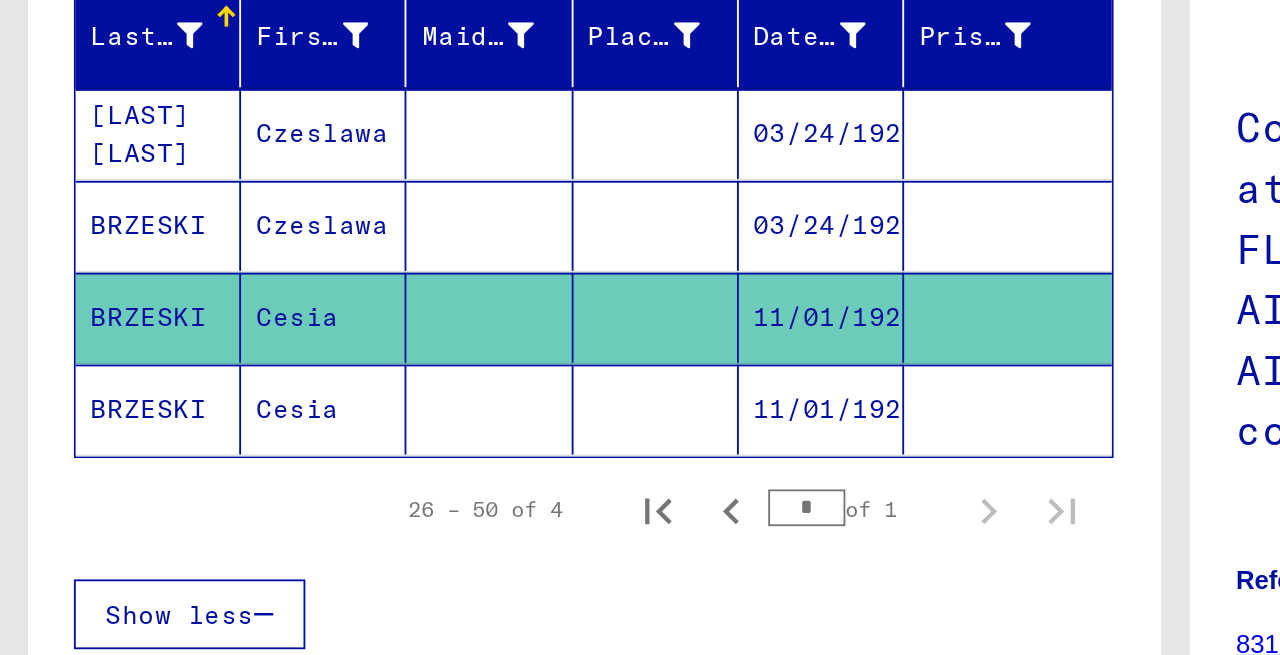 scroll, scrollTop: 0, scrollLeft: 0, axis: both 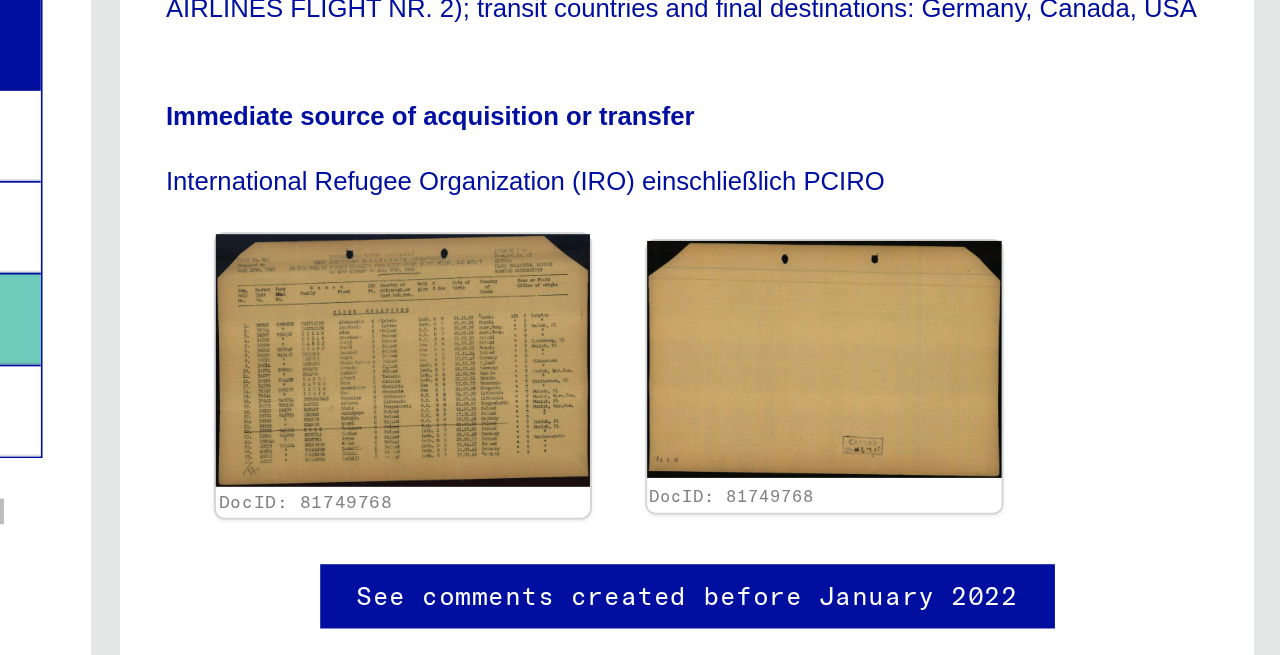 click 